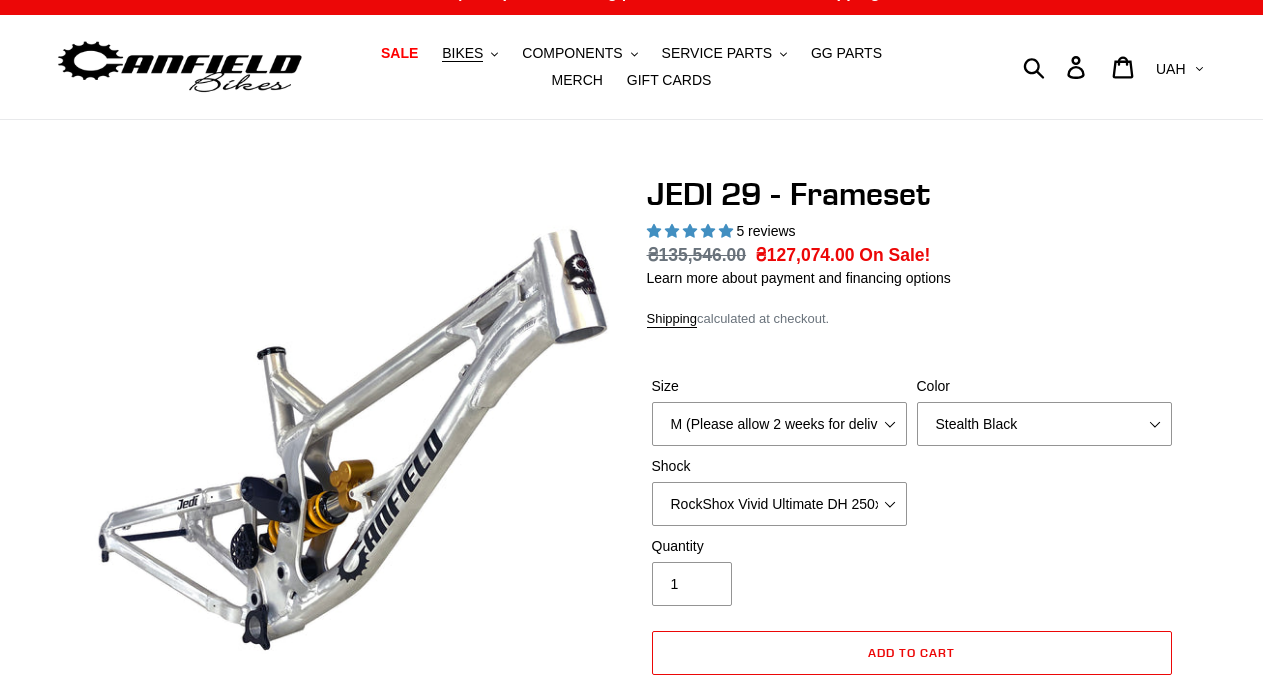scroll, scrollTop: 29, scrollLeft: 0, axis: vertical 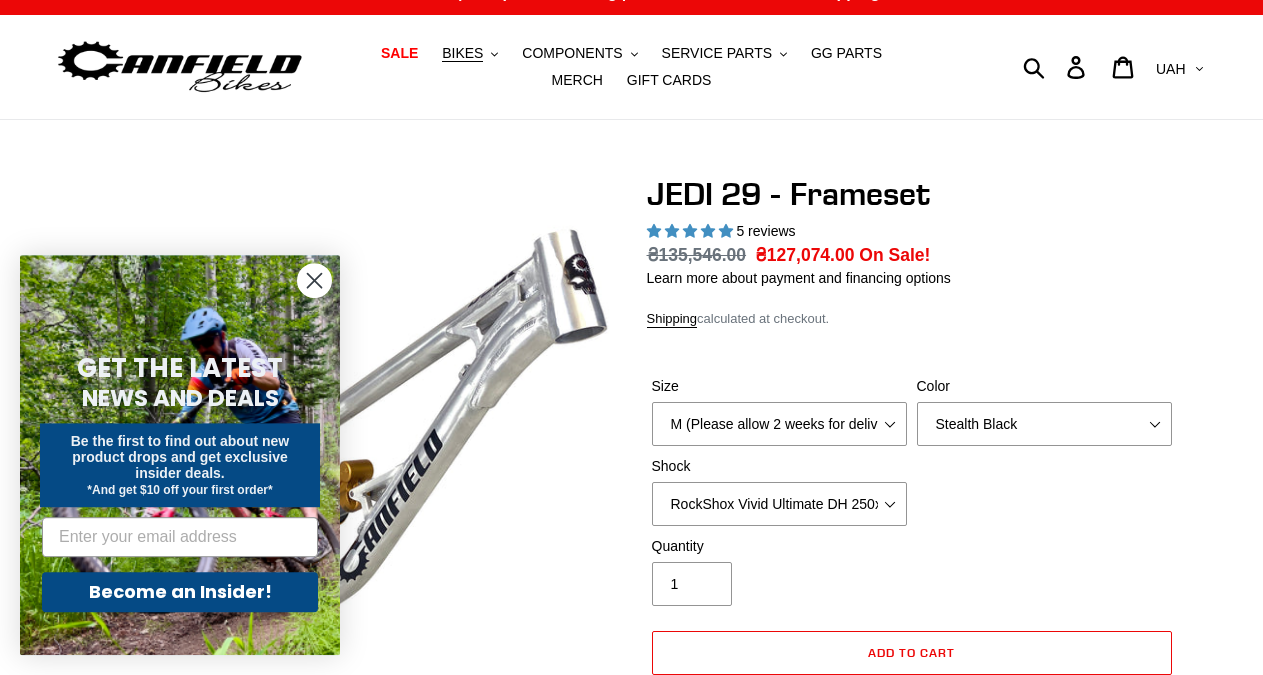 select on "USD" 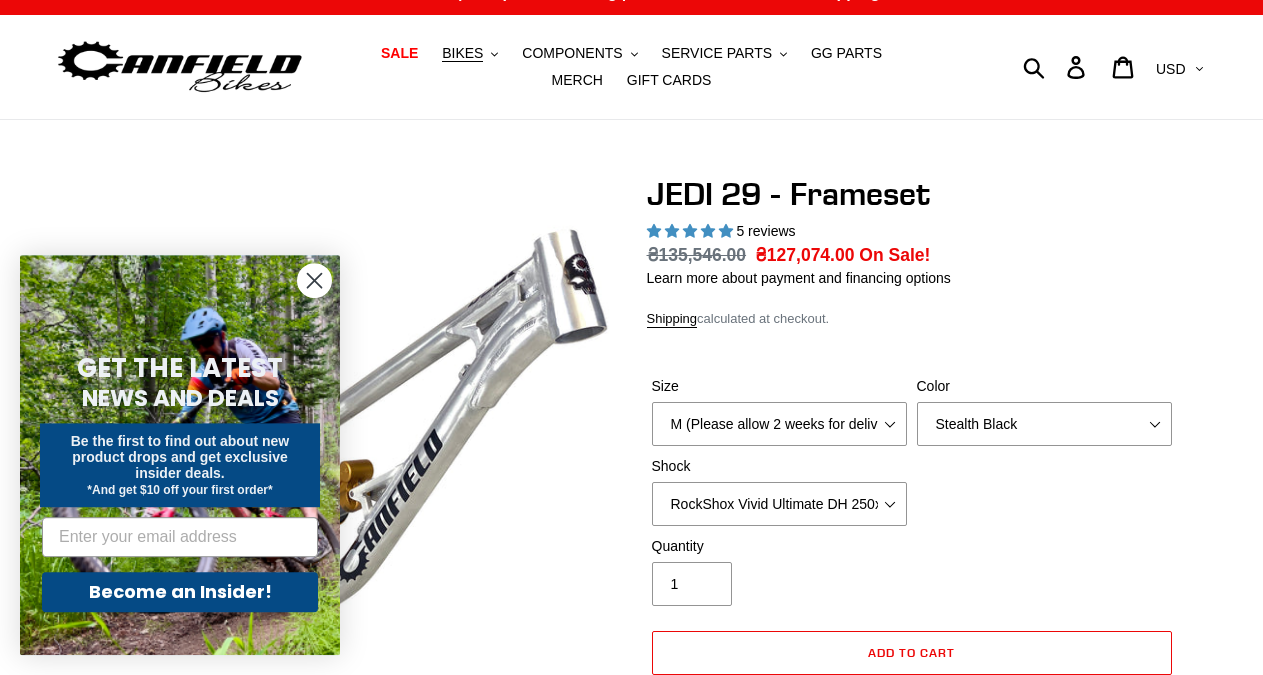 click on "USD" at bounding box center [0, 0] 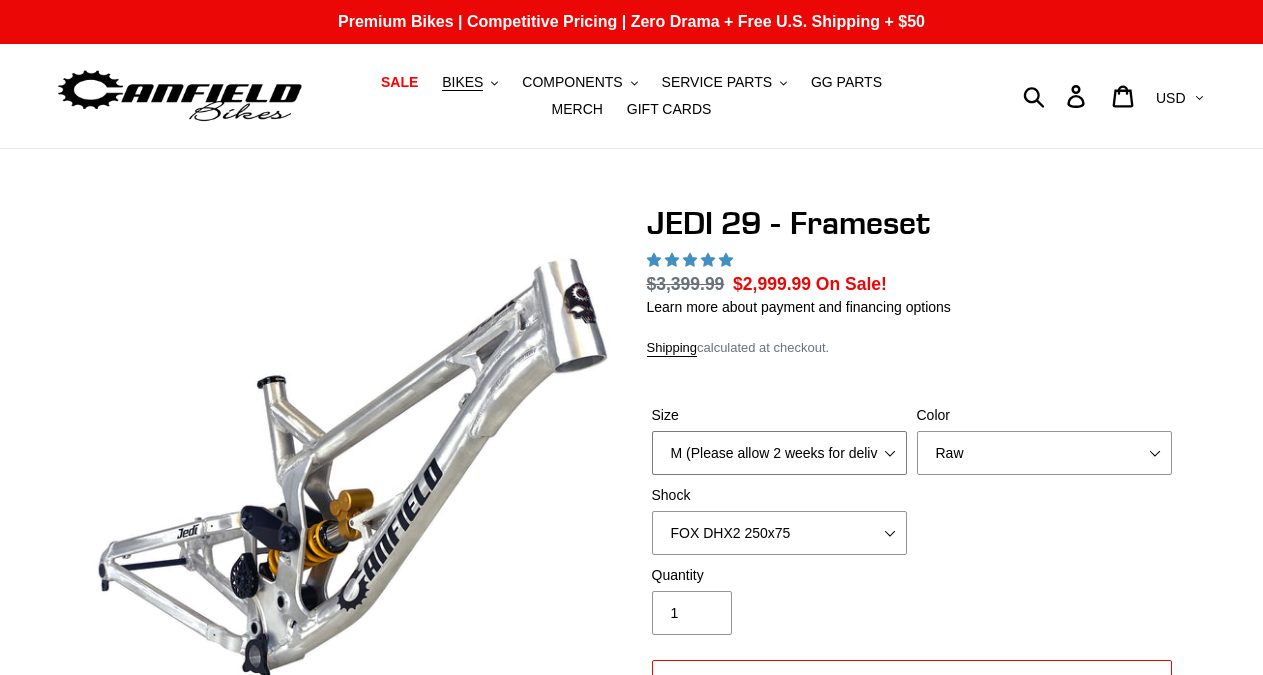 click on "M (Please allow 2 weeks for delivery)
L (Please allow 2 weeks for delivery)
XL" at bounding box center (779, 453) 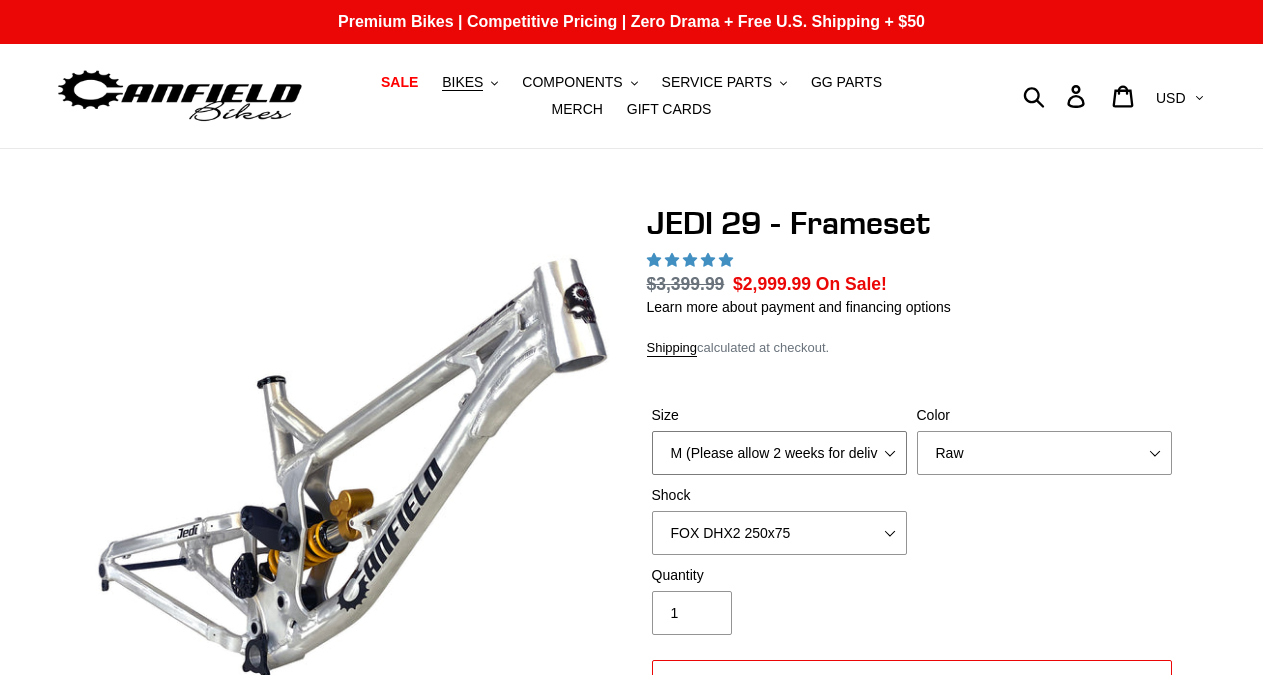 scroll, scrollTop: 207, scrollLeft: 0, axis: vertical 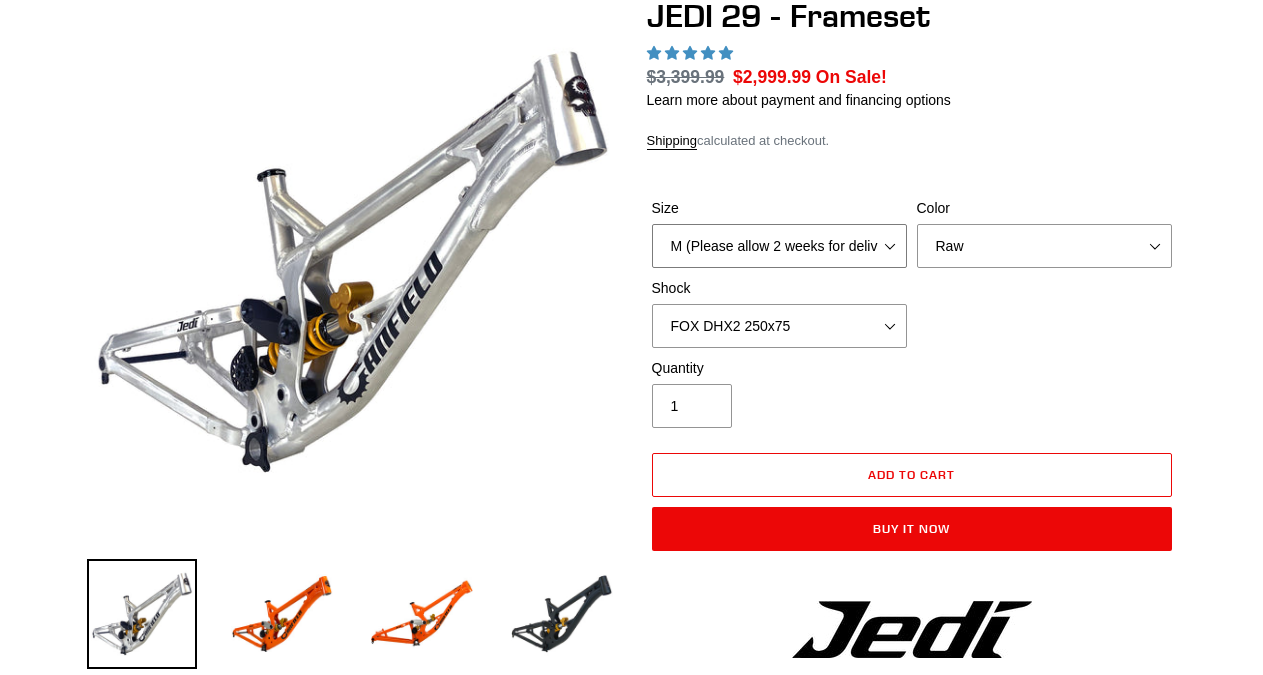 select on "L (Please allow 2 weeks for delivery)" 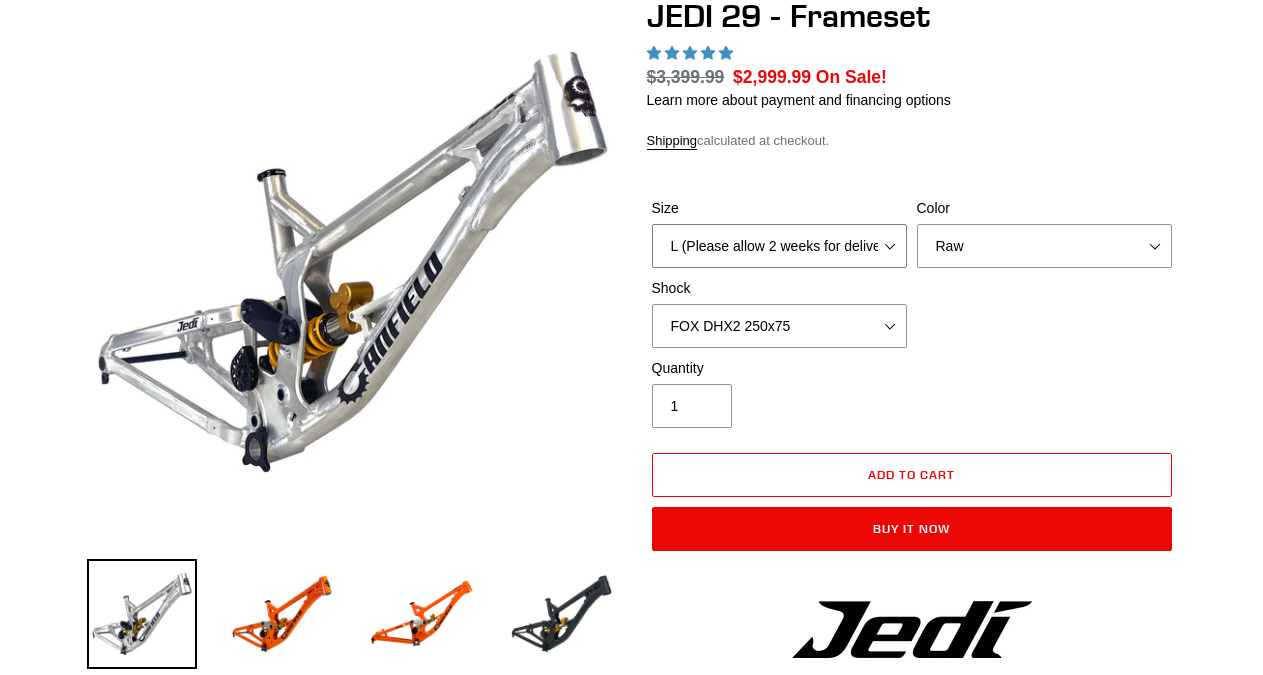 click on "L (Please allow 2 weeks for delivery)" at bounding box center (0, 0) 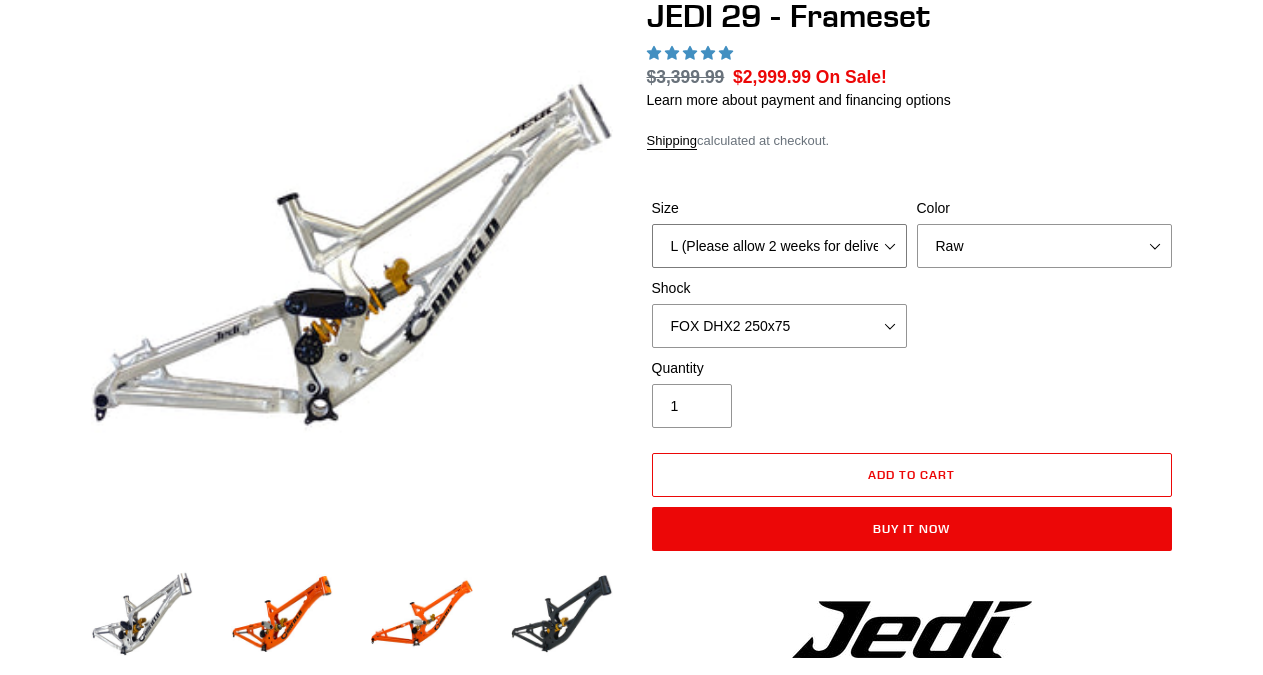 scroll, scrollTop: 207, scrollLeft: 0, axis: vertical 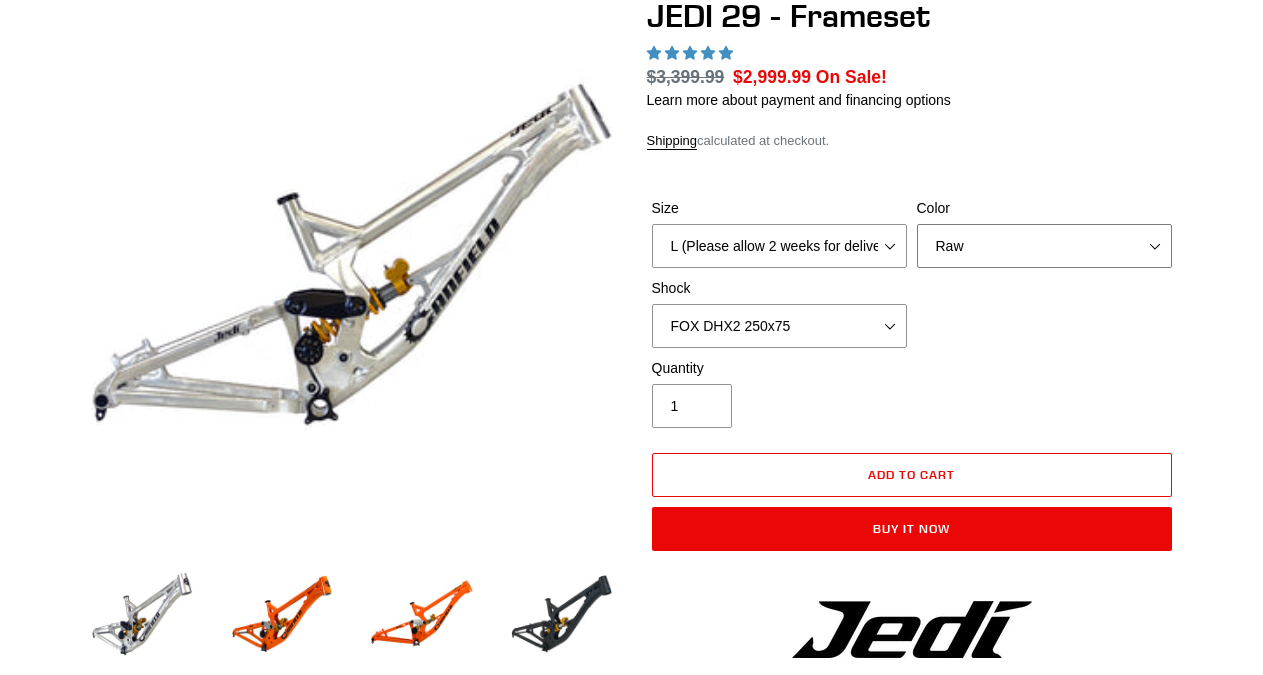 click on "Orange
Raw
Stealth Black" at bounding box center [1044, 246] 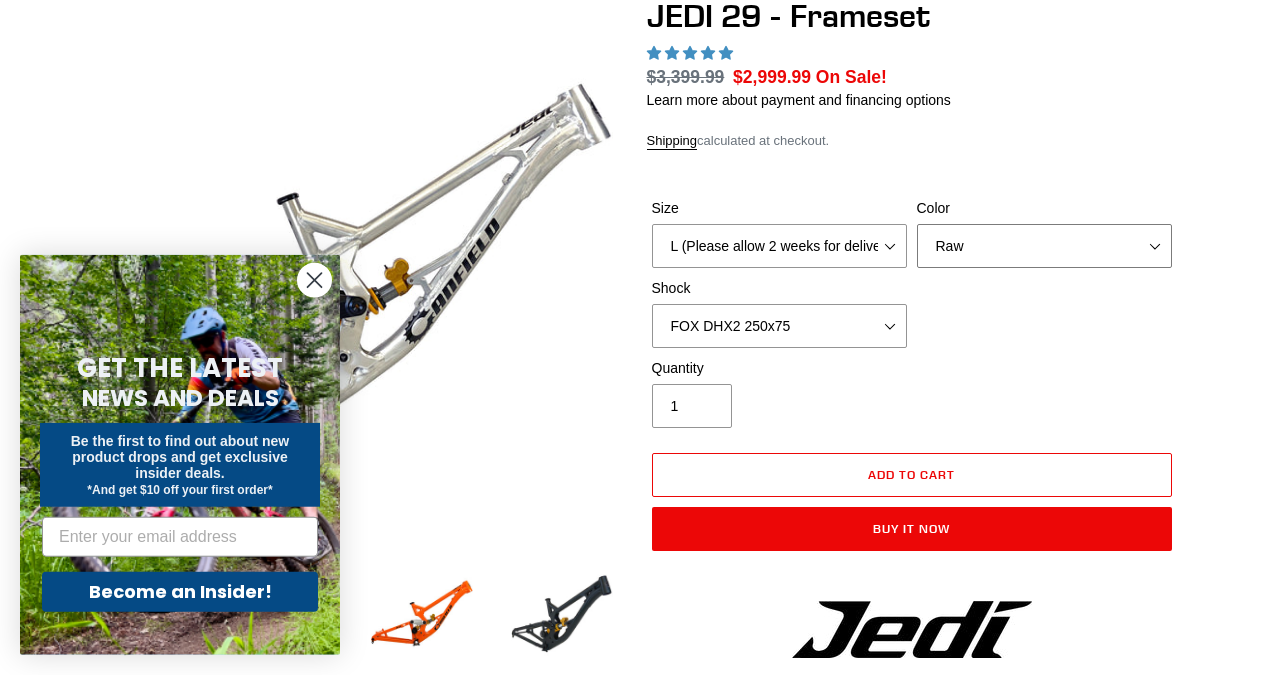 select on "Stealth Black" 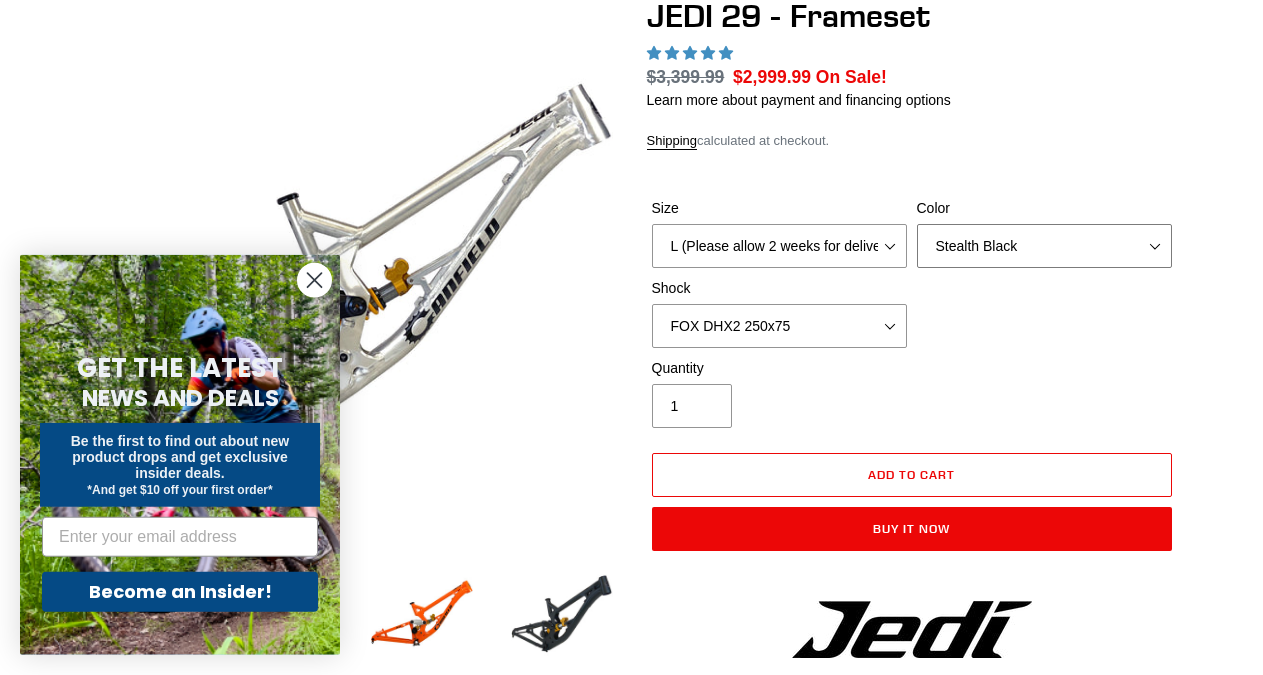 click on "Stealth Black" at bounding box center (0, 0) 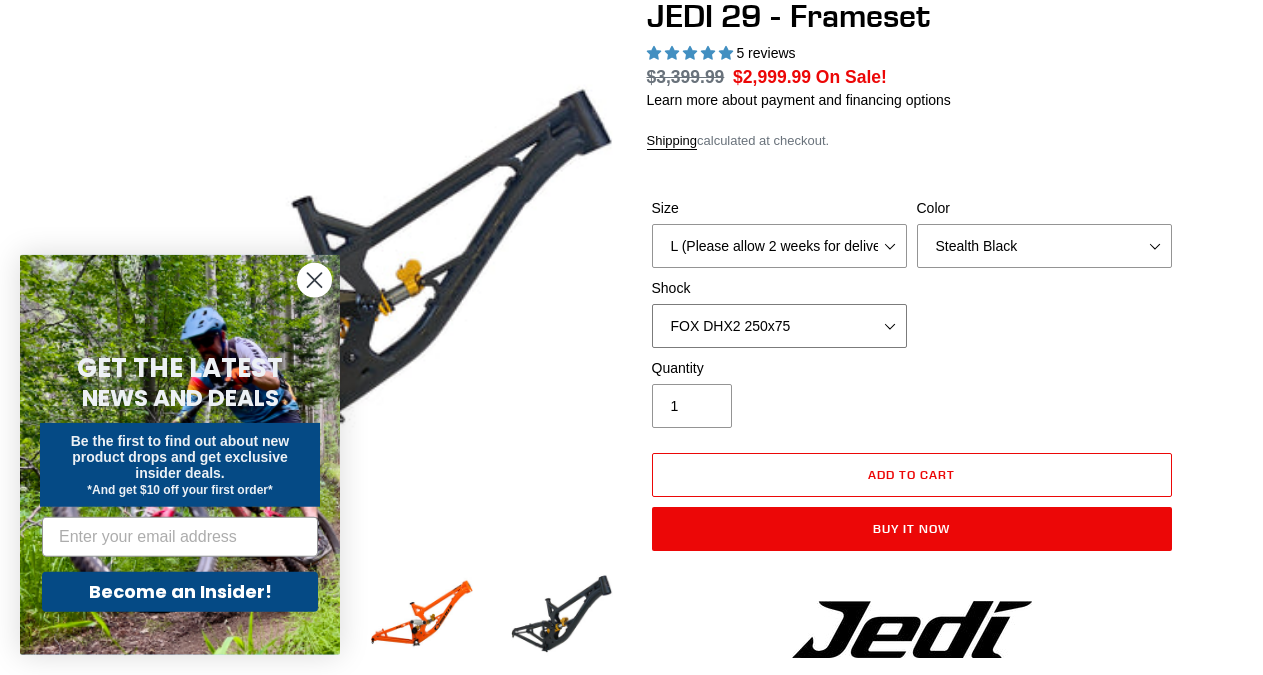 select on "highest-rating" 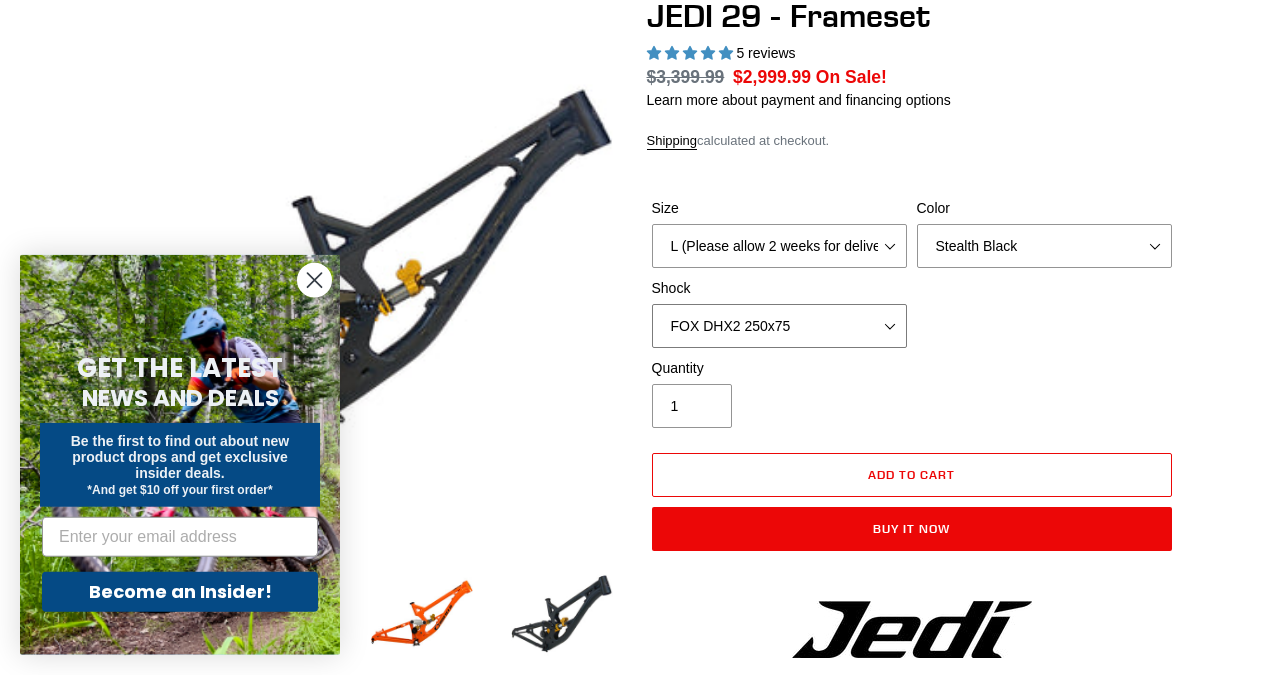 click on "No Shock
FOX DHX2 250x75
RockShox Vivid Ultimate DH 250x75
EXT e-Storia LOX V3" at bounding box center [779, 326] 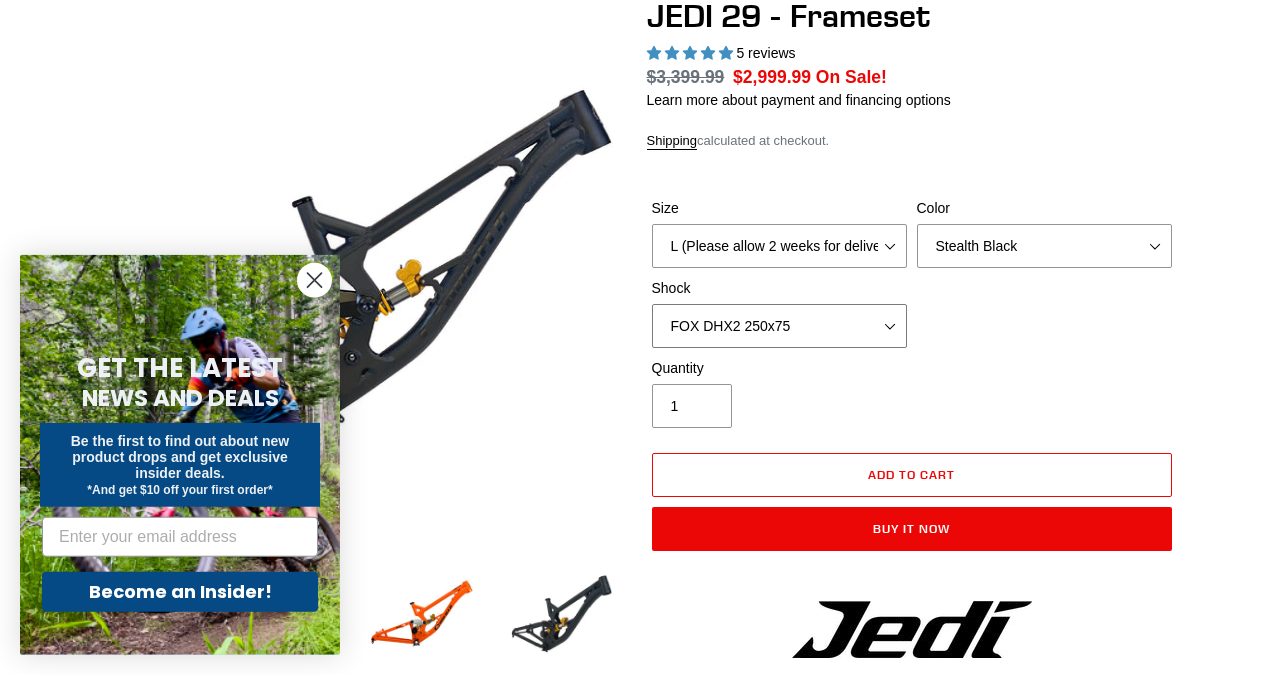 select on "No Shock" 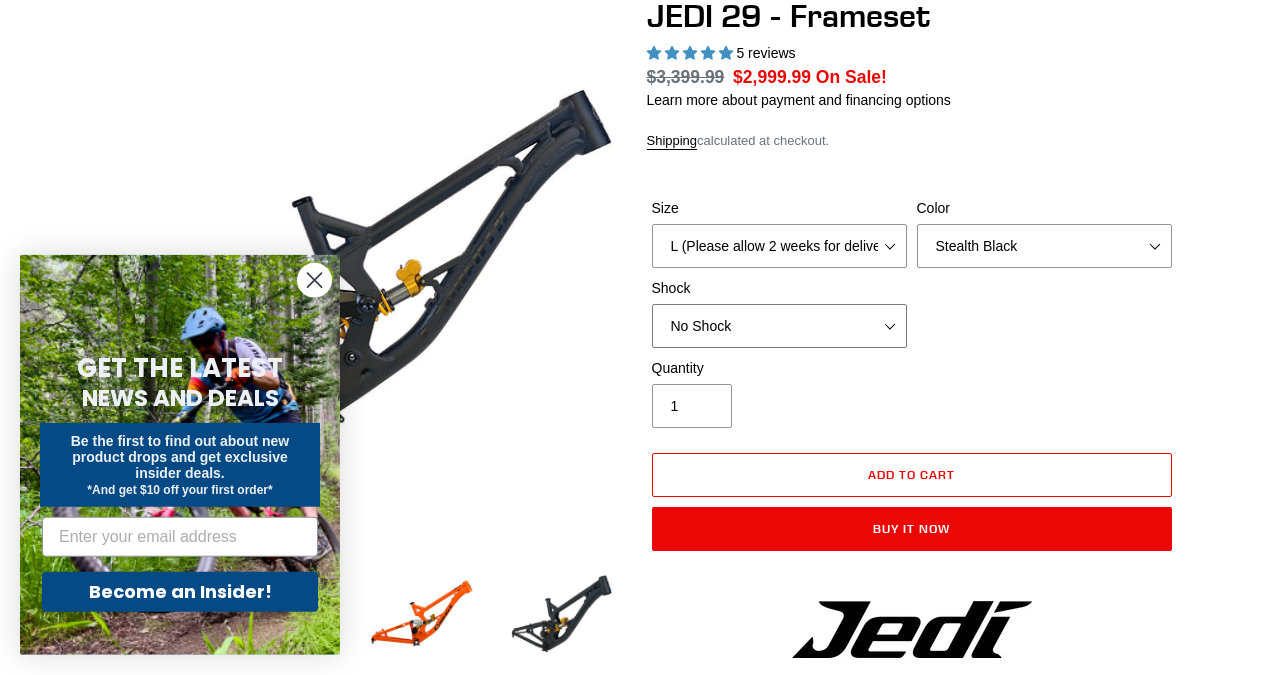 click on "No Shock" at bounding box center (0, 0) 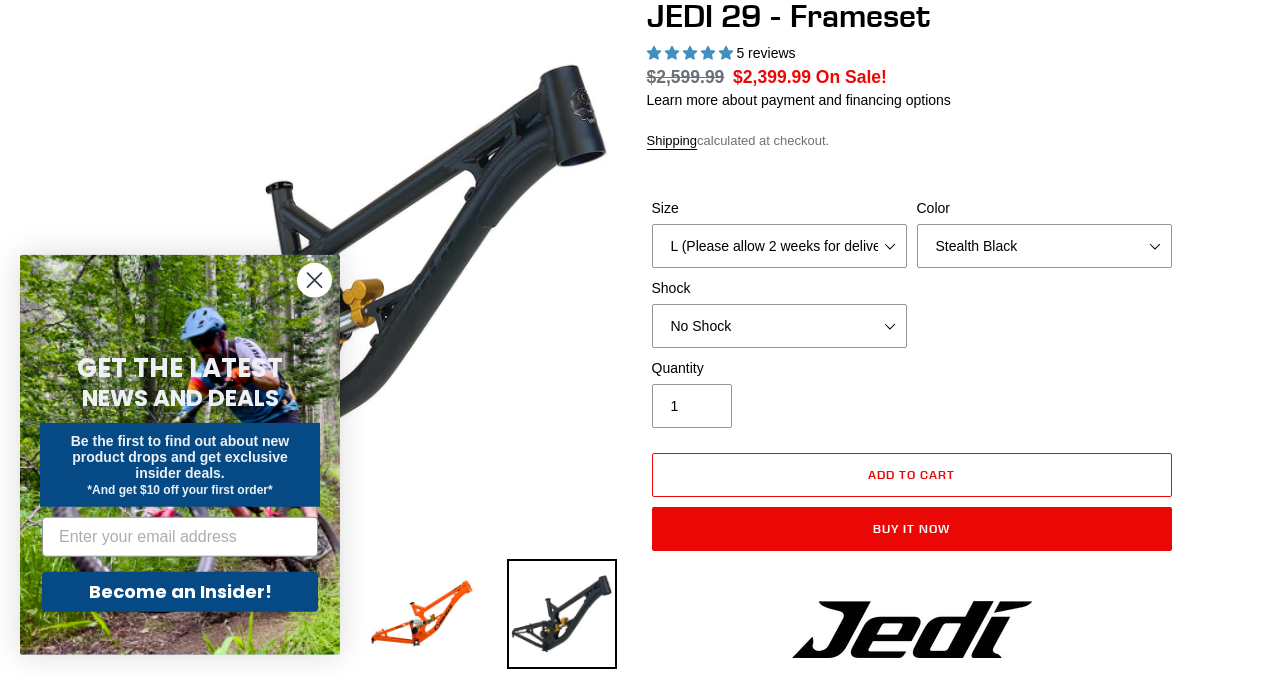 click 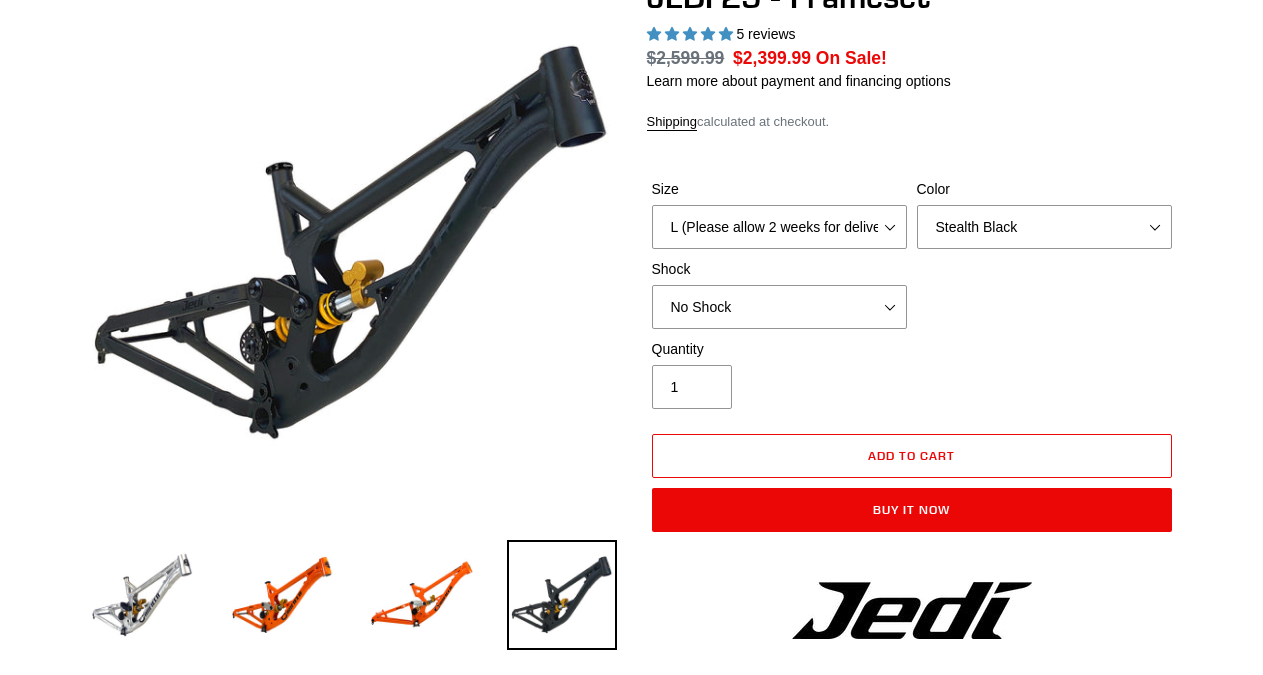 scroll, scrollTop: 198, scrollLeft: 0, axis: vertical 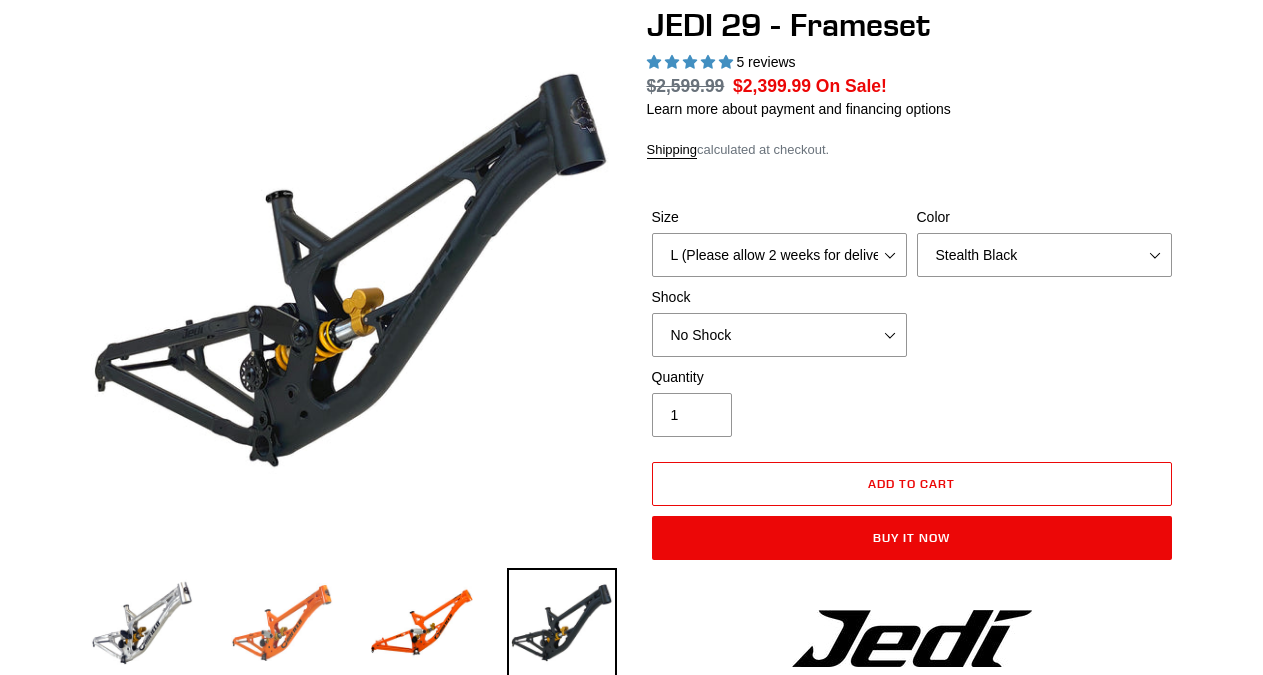click at bounding box center (282, 623) 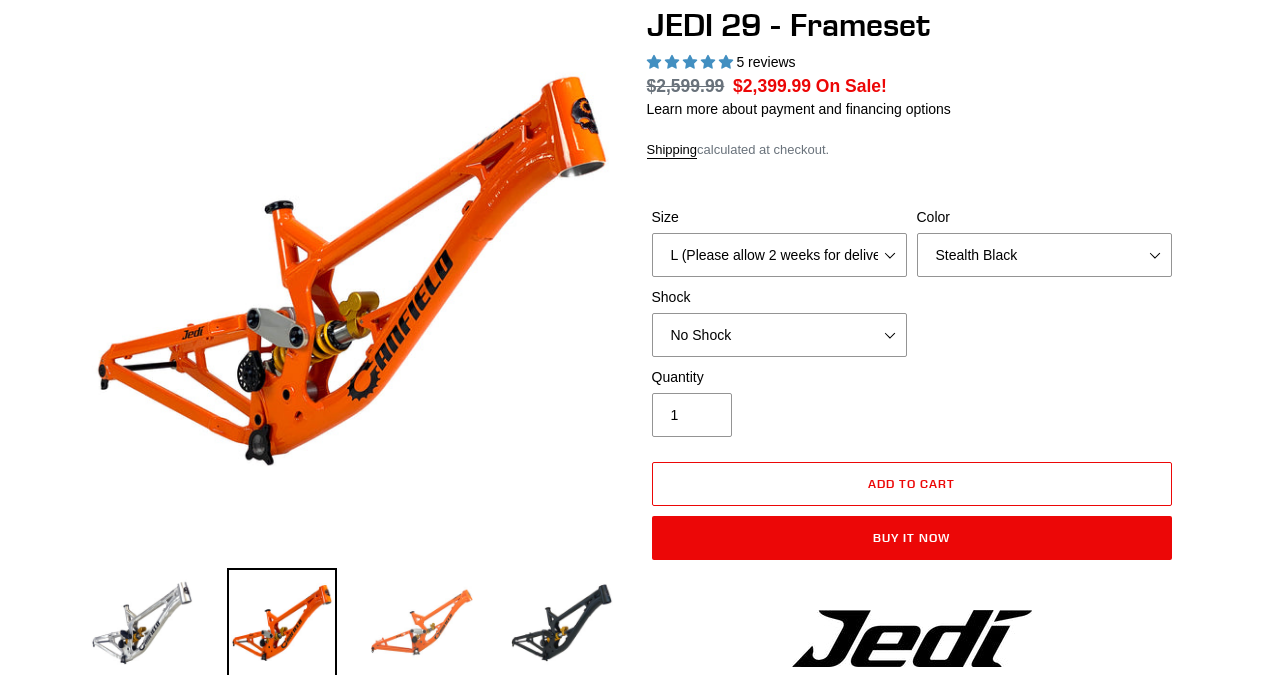 click at bounding box center [422, 623] 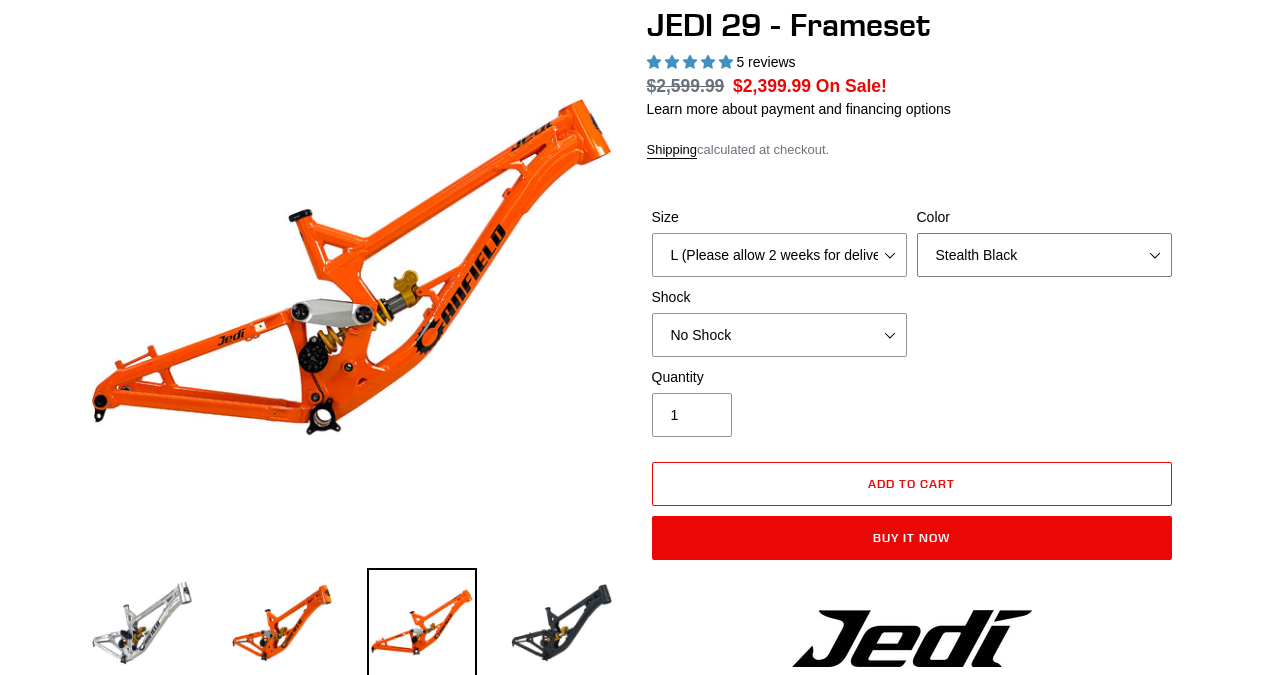 click on "Orange
Raw
Stealth Black" at bounding box center (1044, 255) 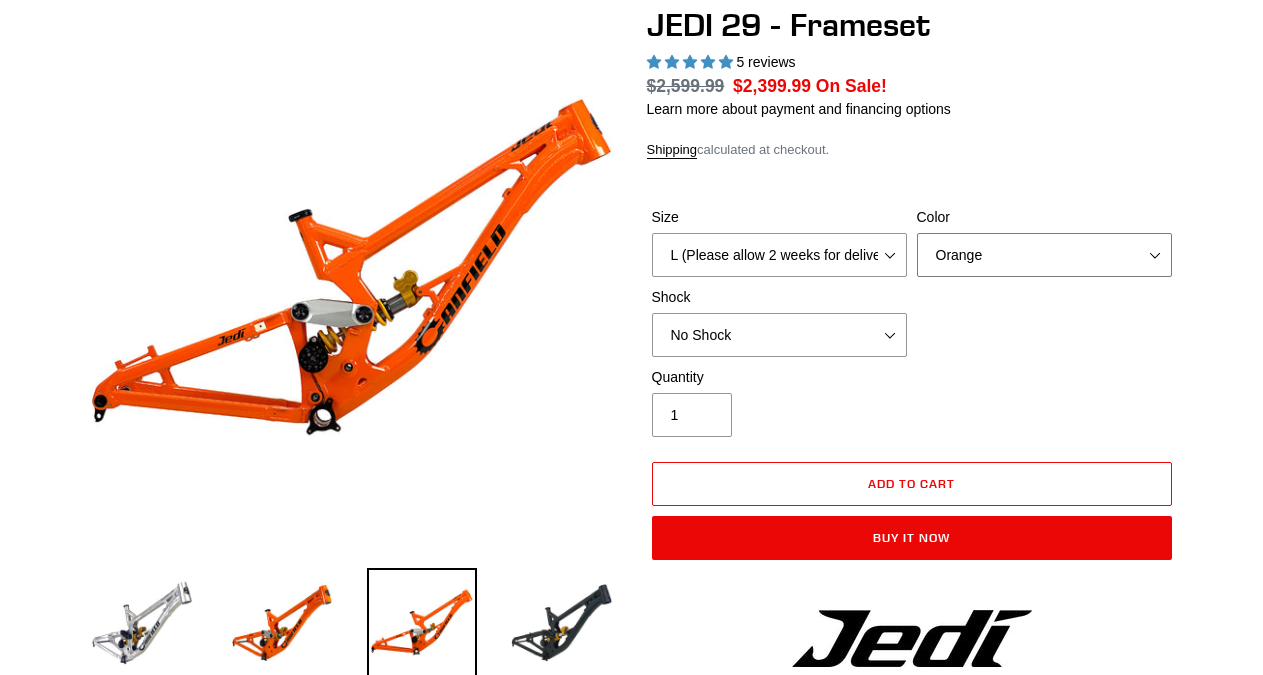 click on "Orange" at bounding box center (0, 0) 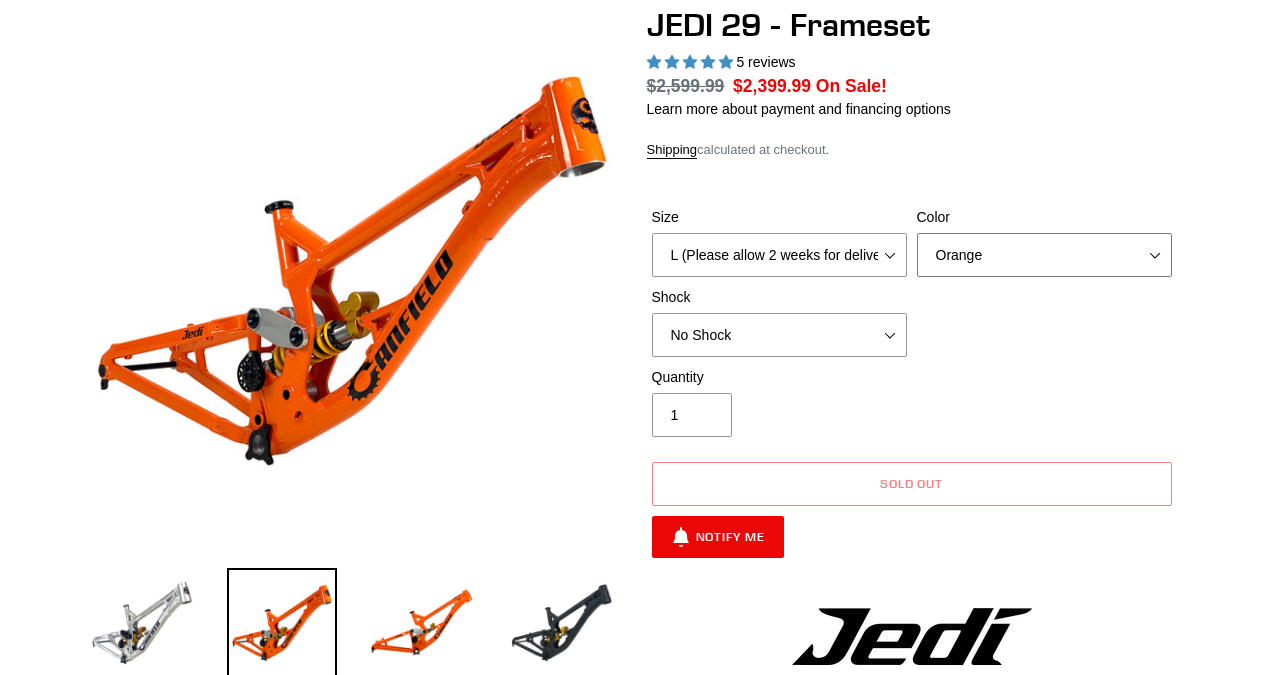 click on "Orange
Raw
Stealth Black" at bounding box center [1044, 255] 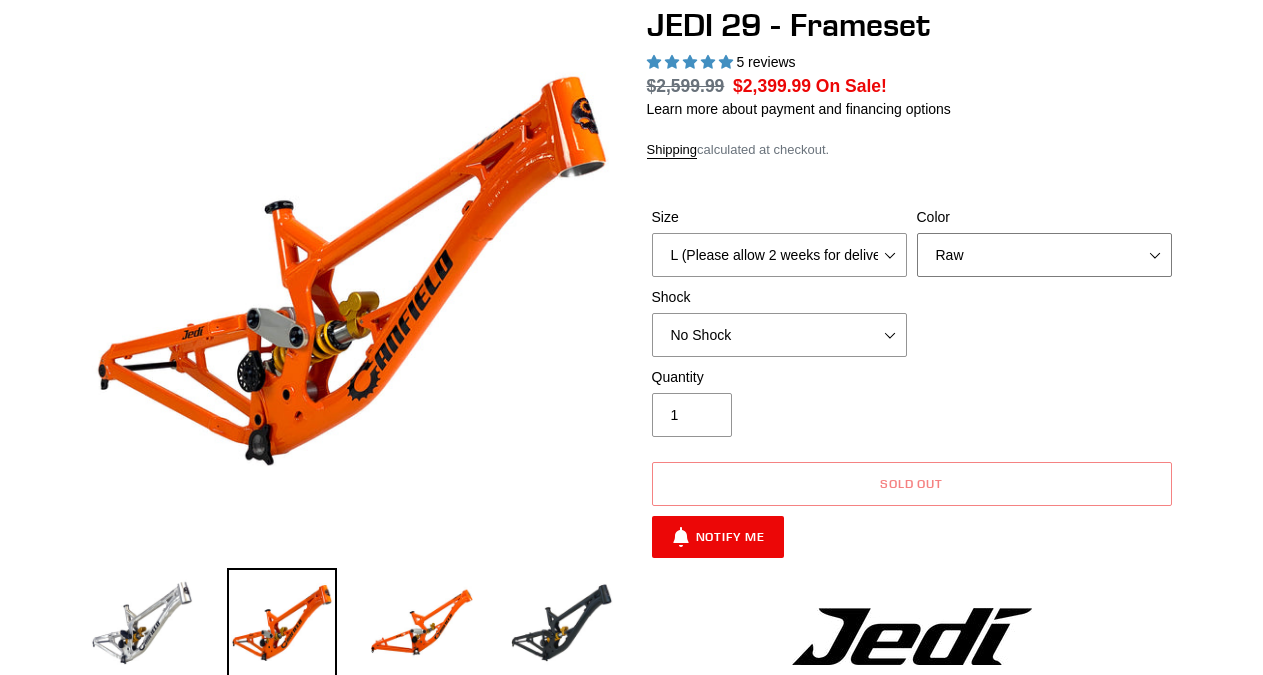 click on "Raw" at bounding box center (0, 0) 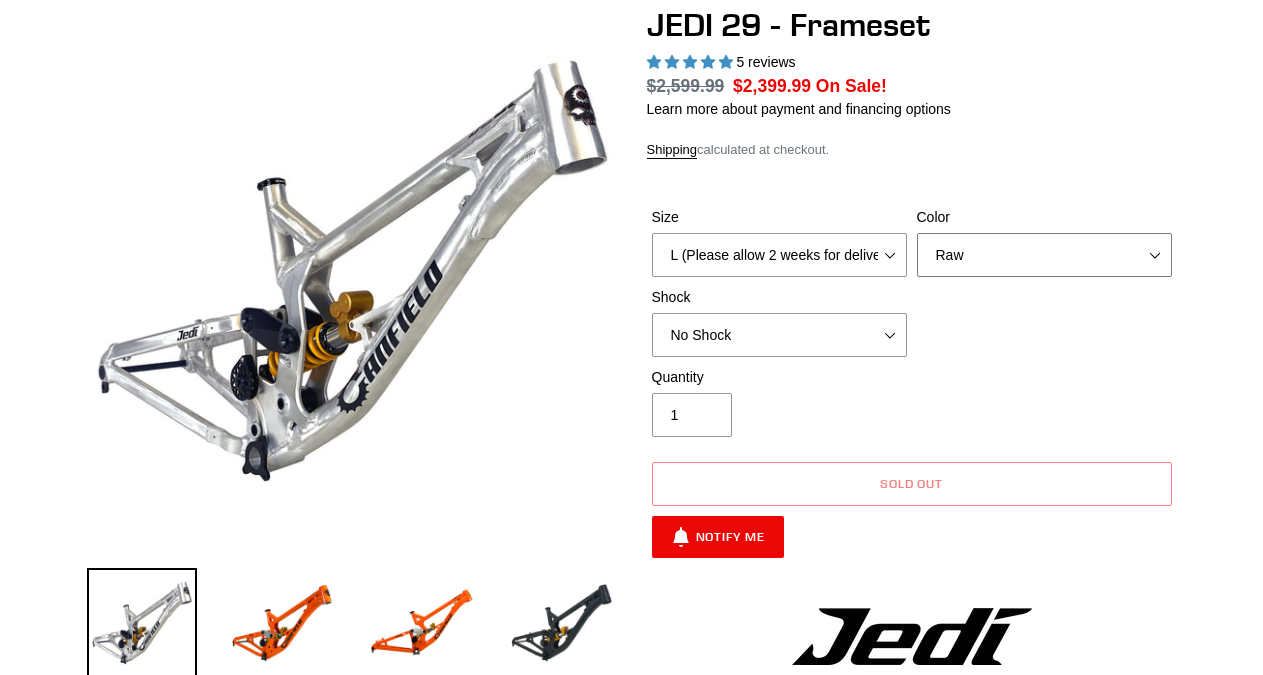 click on "Orange
Raw
Stealth Black" at bounding box center (1044, 255) 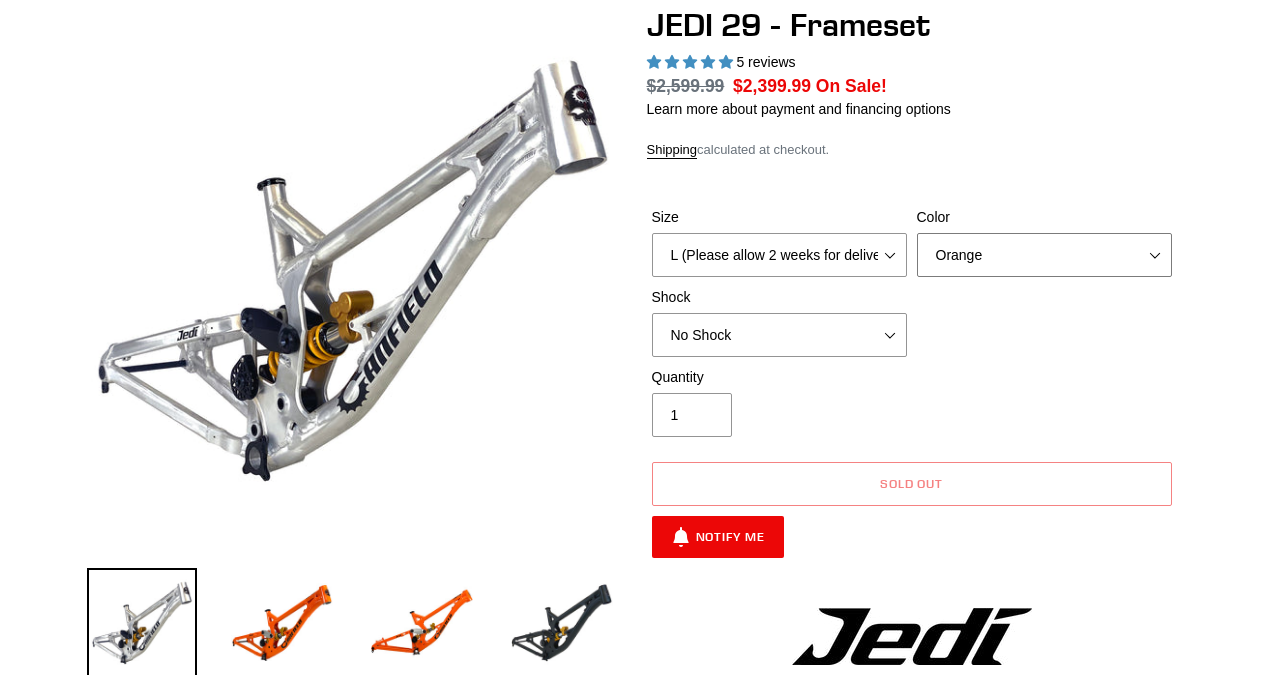 click on "Orange" at bounding box center [0, 0] 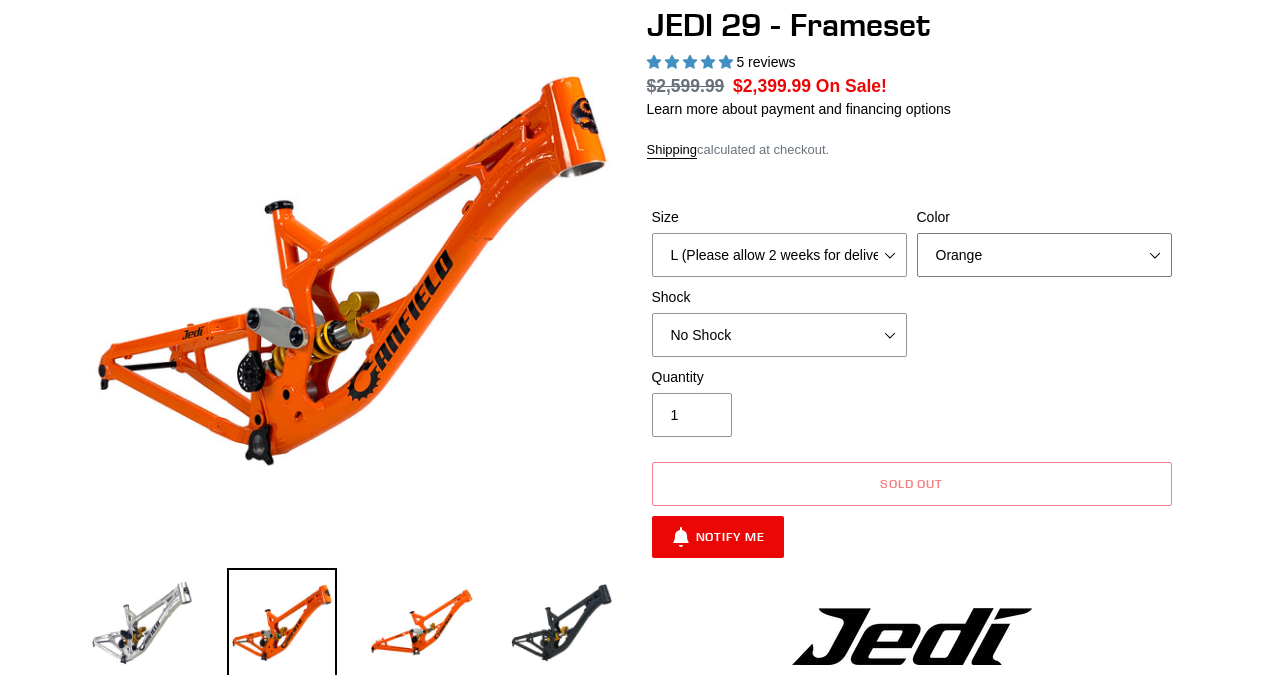 click on "Orange
Raw
Stealth Black" at bounding box center (1044, 255) 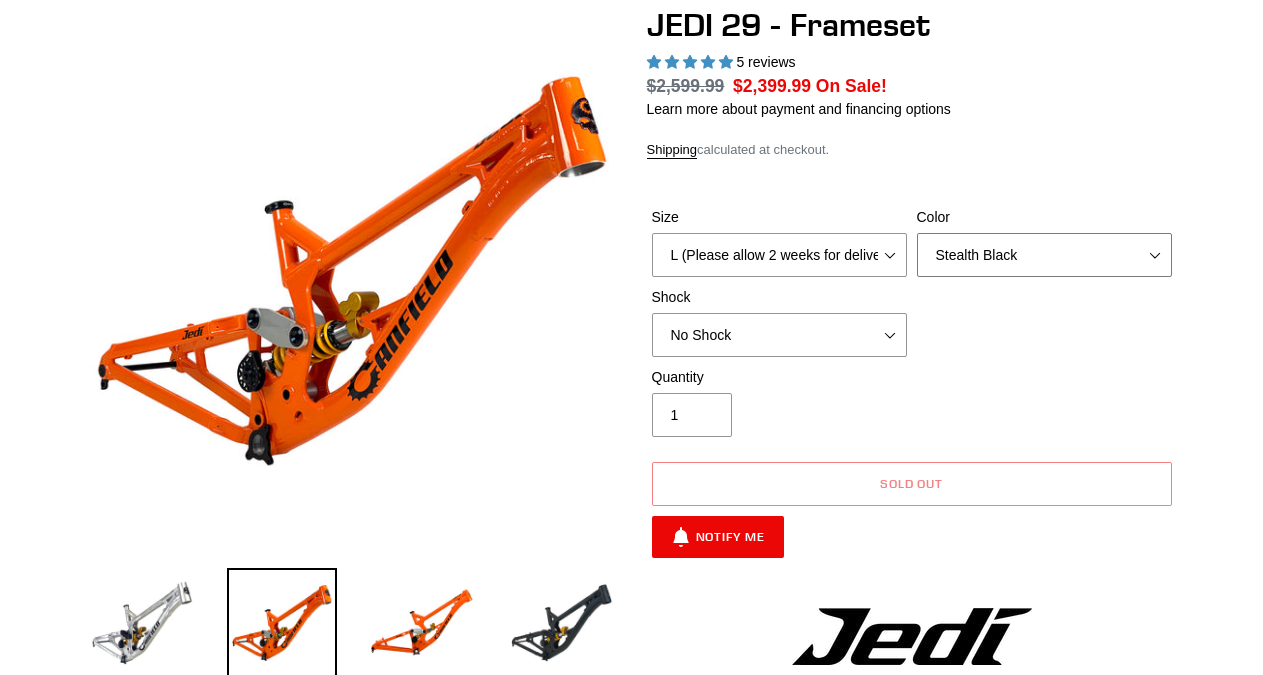 click on "Stealth Black" at bounding box center [0, 0] 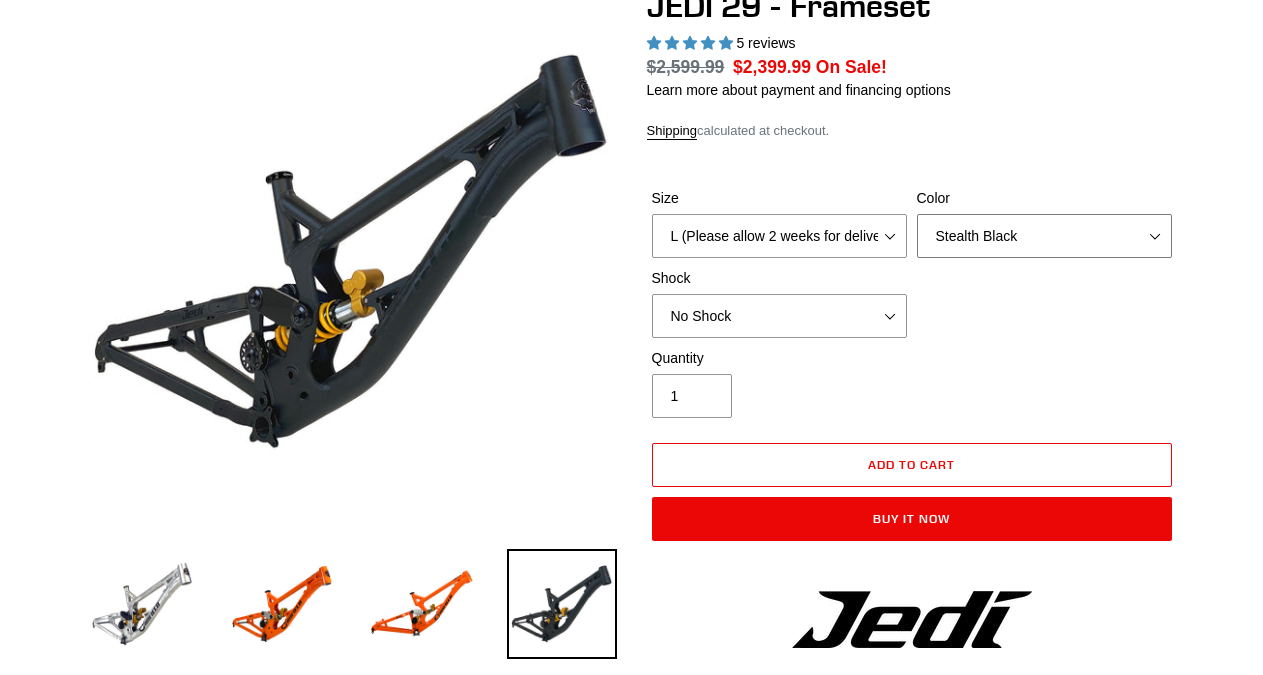 scroll, scrollTop: 235, scrollLeft: 0, axis: vertical 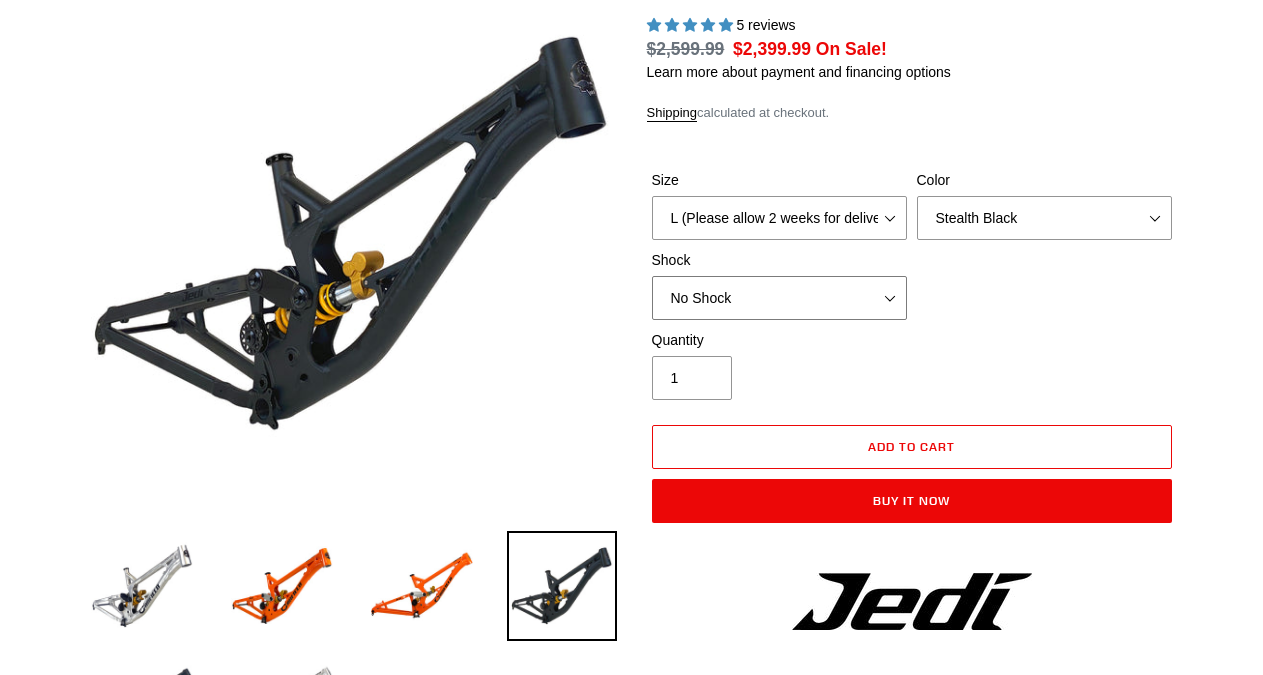click on "No Shock
FOX DHX2 250x75
RockShox Vivid Ultimate DH 250x75
EXT e-Storia LOX V3" at bounding box center (779, 298) 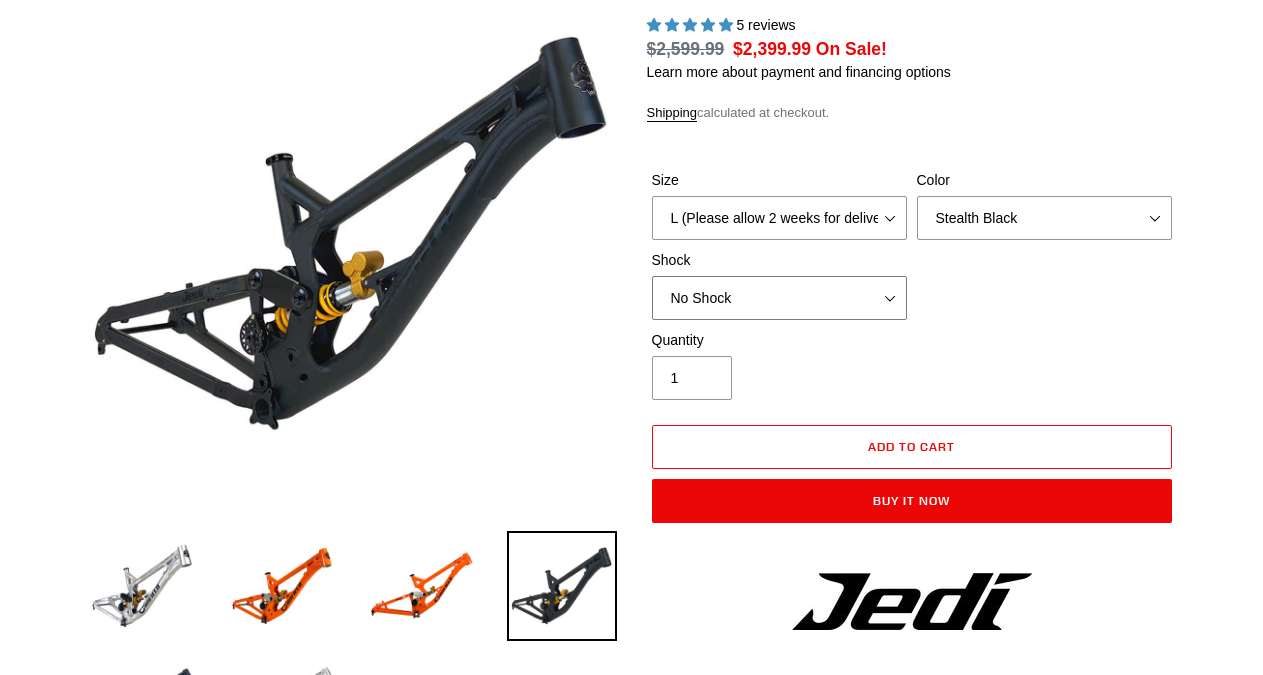 select on "EXT e-Storia LOX V3" 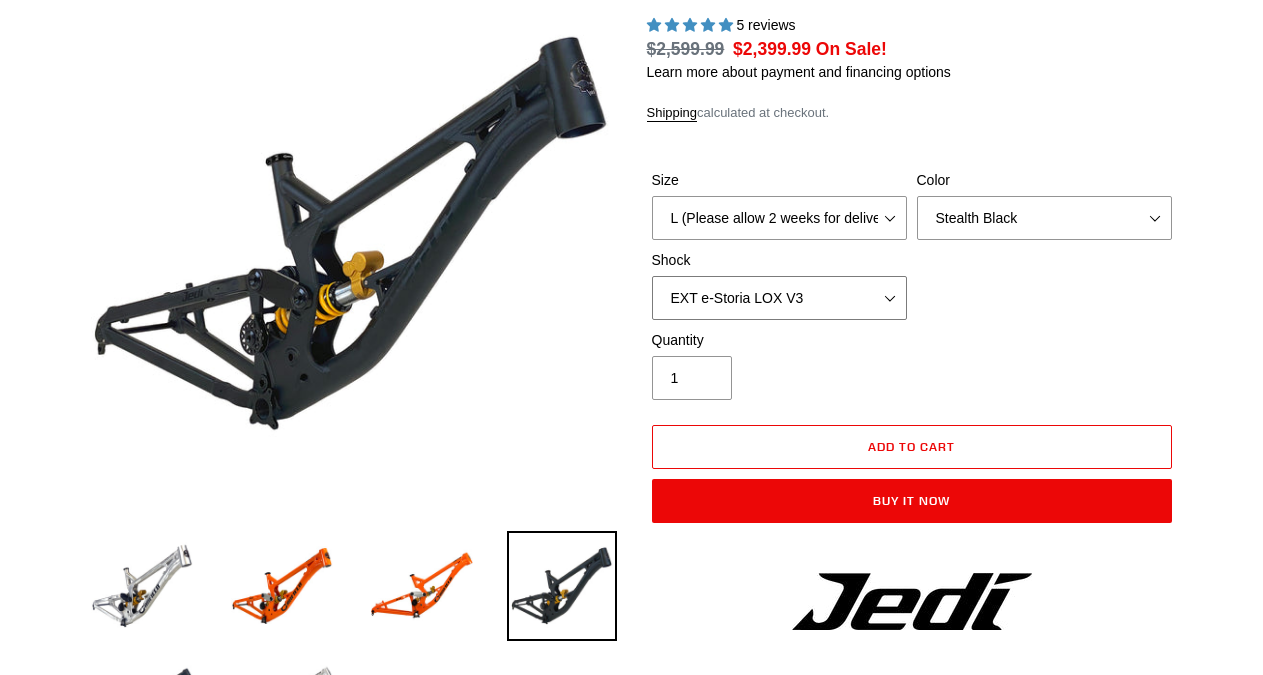 click on "EXT e-Storia LOX V3" at bounding box center (0, 0) 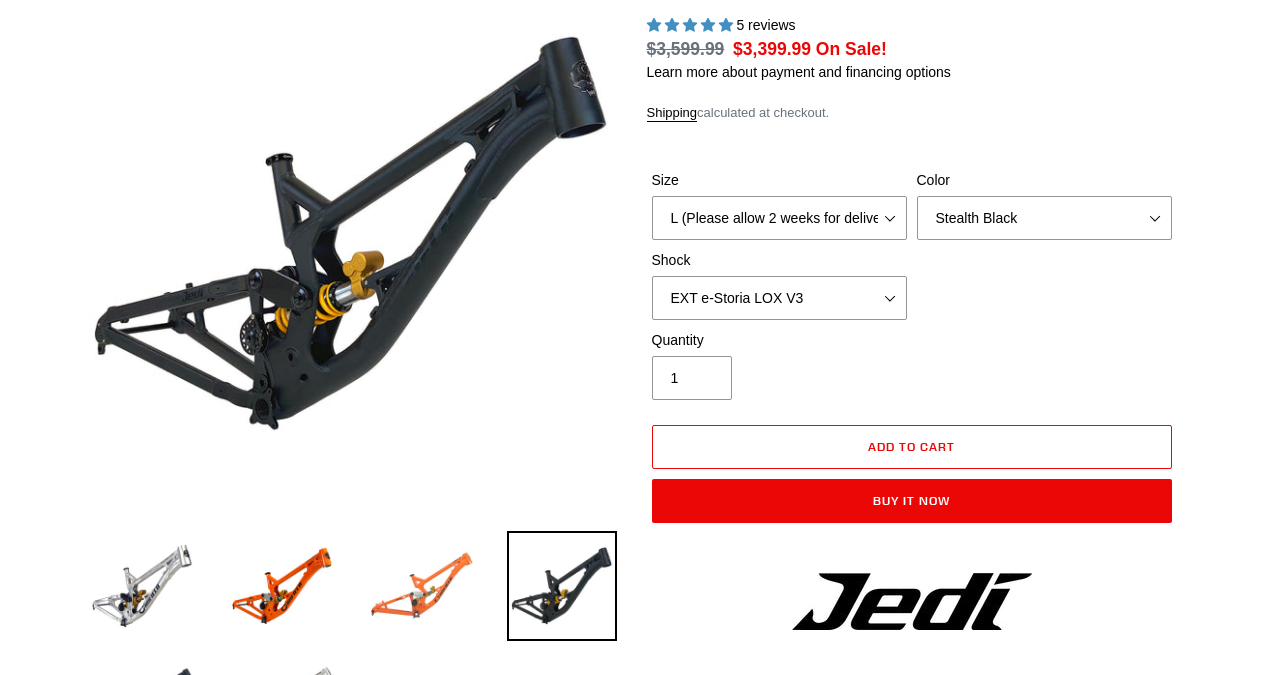 click at bounding box center [422, 586] 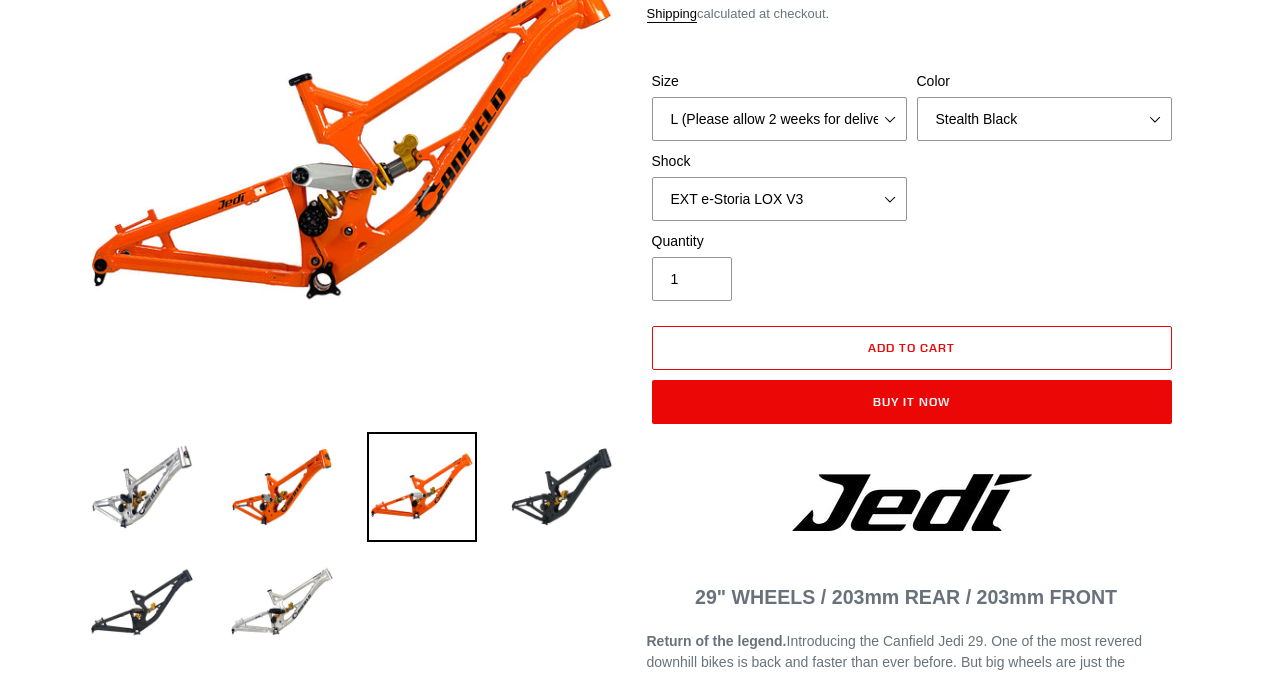 scroll, scrollTop: 0, scrollLeft: 0, axis: both 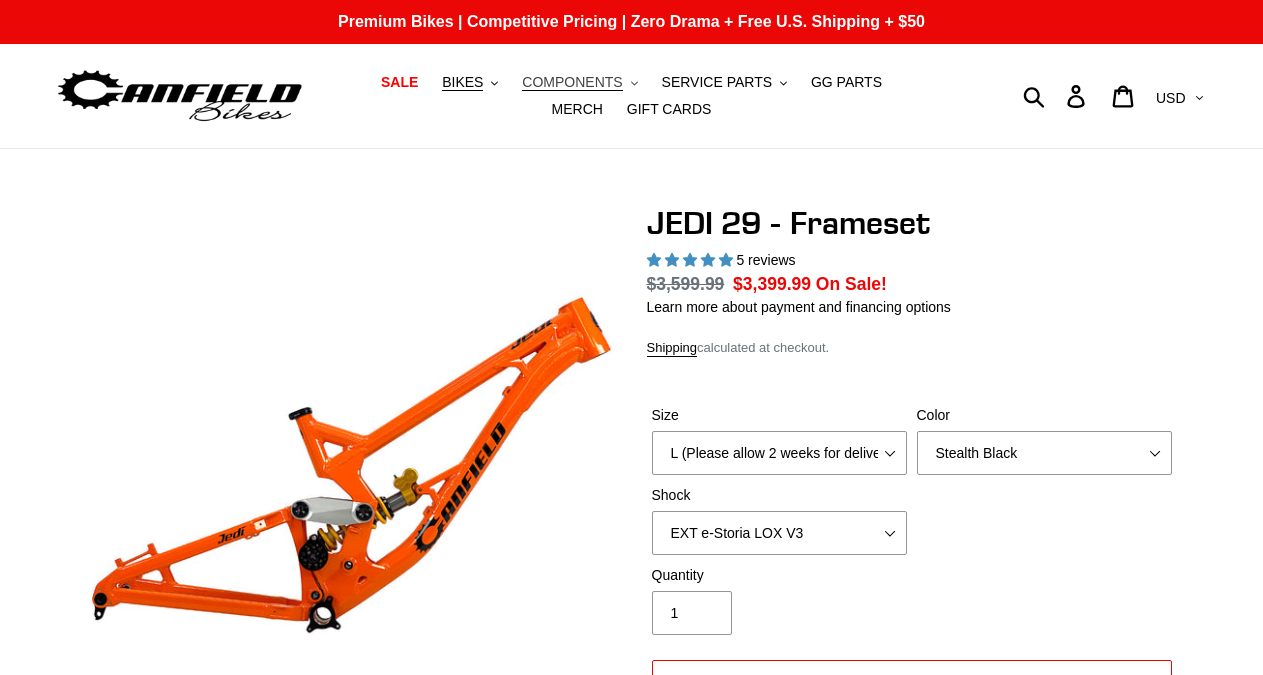 click on "COMPONENTS" at bounding box center [572, 82] 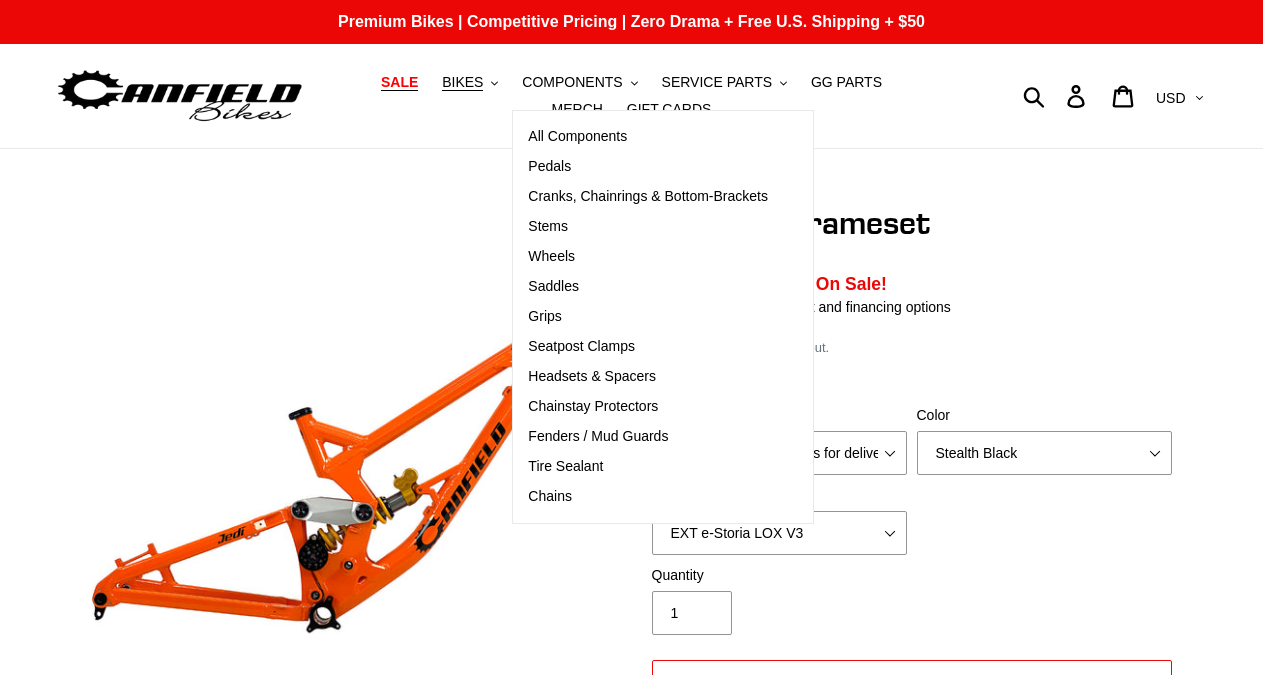 click on "SALE" at bounding box center (399, 82) 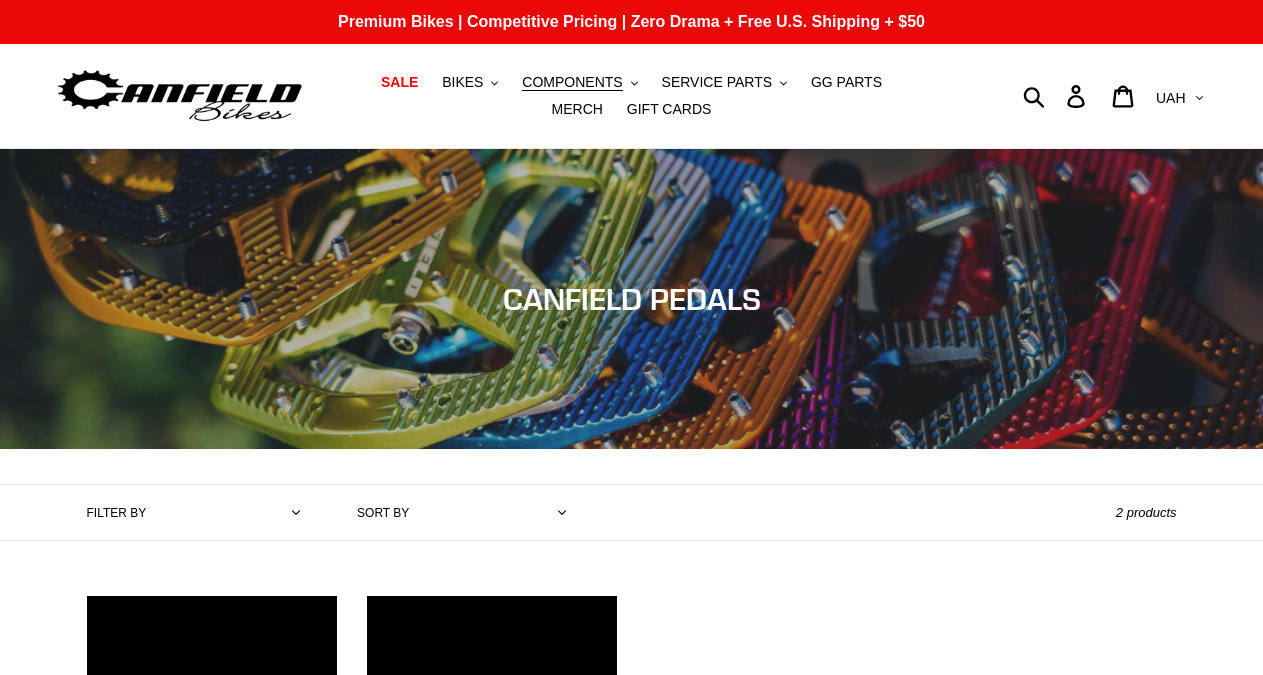 scroll, scrollTop: 0, scrollLeft: 0, axis: both 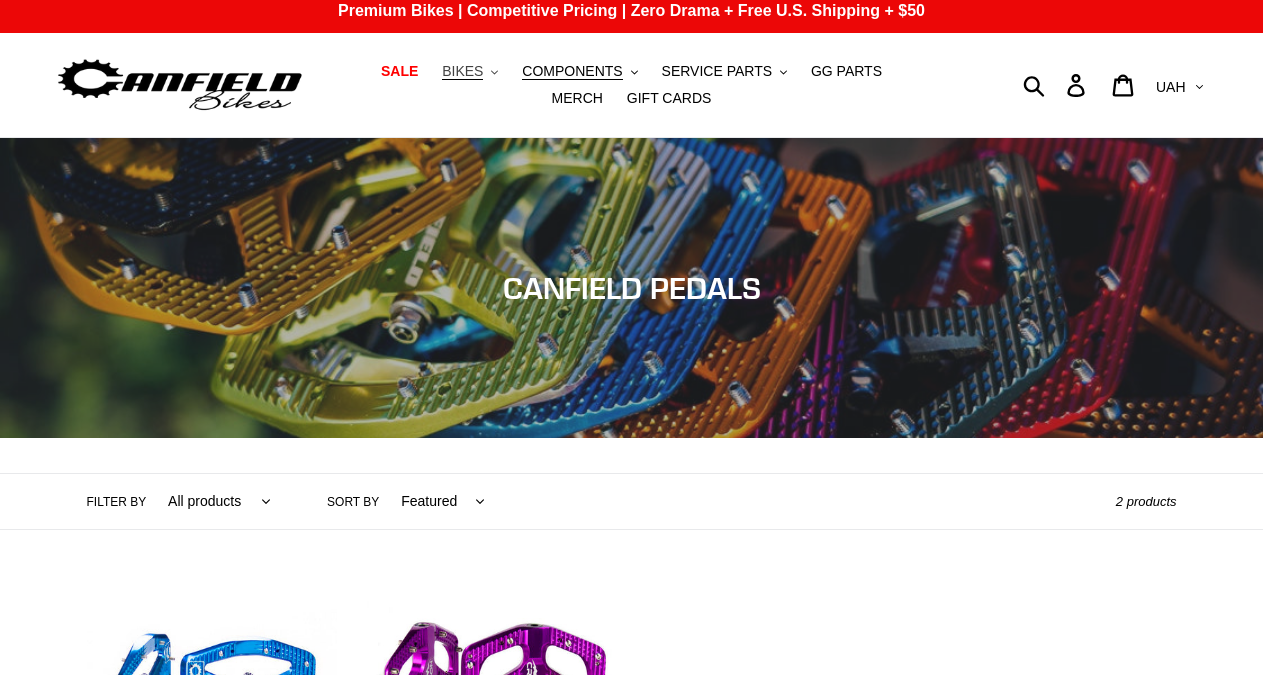 click on "BIKES .cls-1{fill:#231f20}" at bounding box center (470, 71) 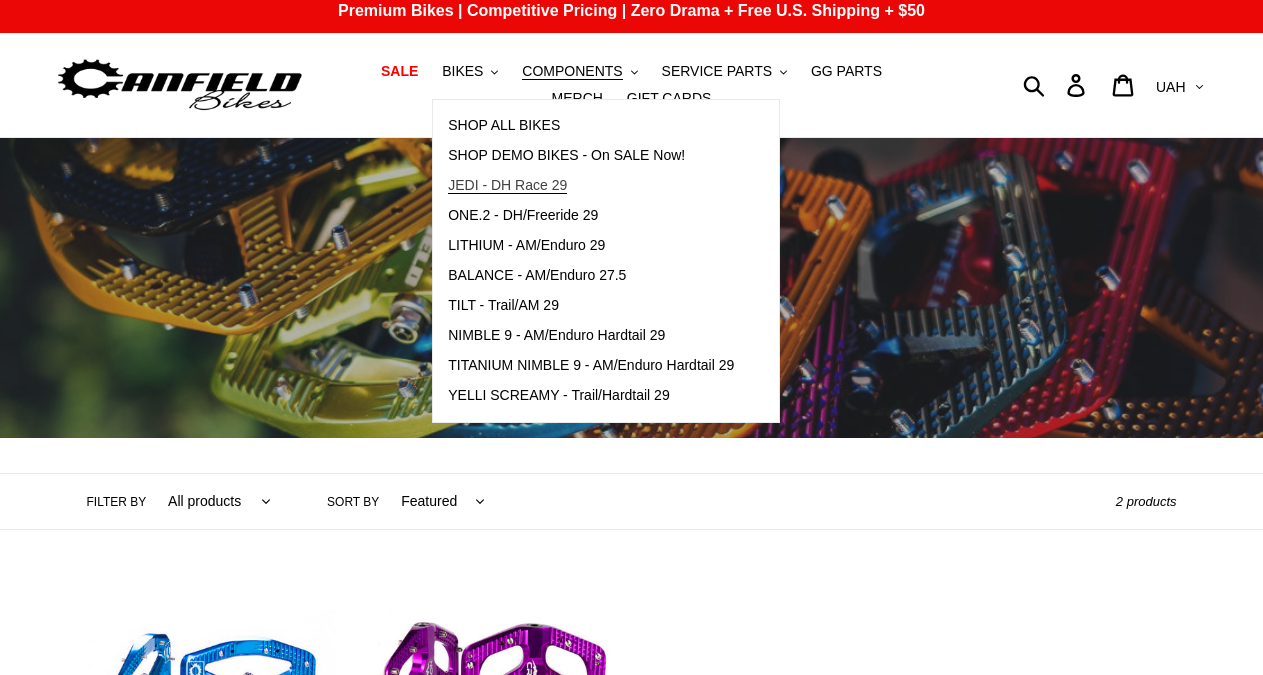 click on "JEDI - DH Race 29" at bounding box center (507, 185) 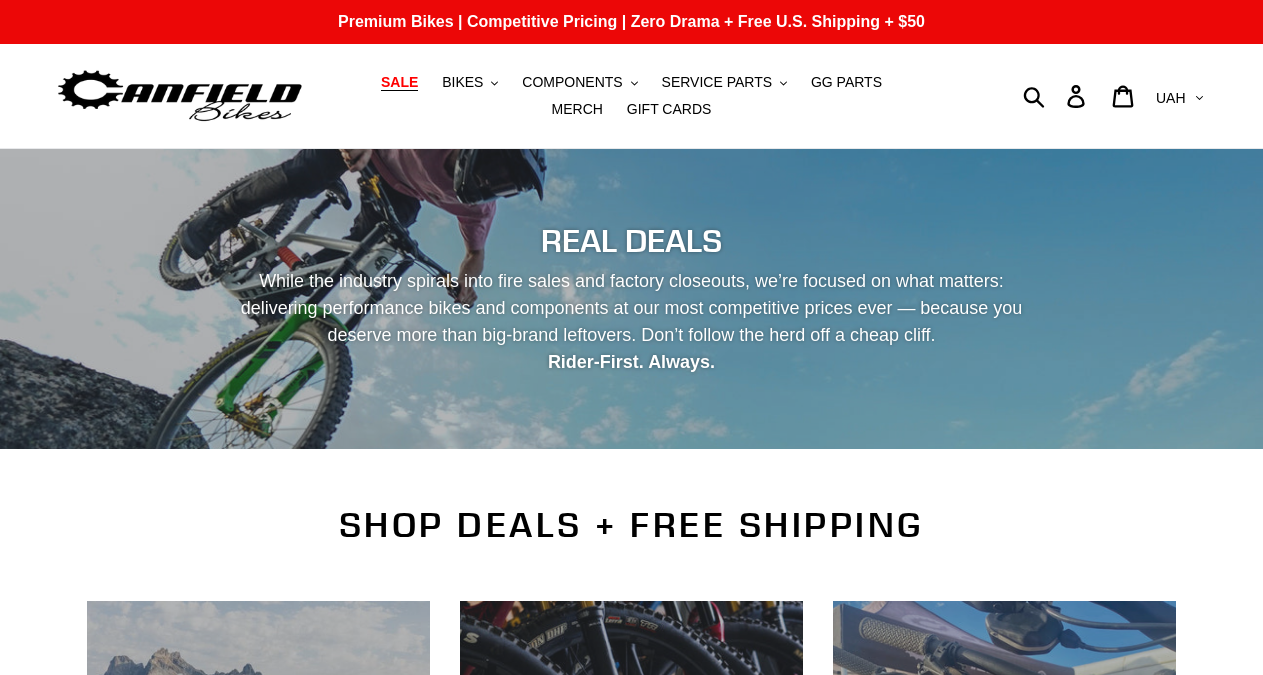scroll, scrollTop: 0, scrollLeft: 0, axis: both 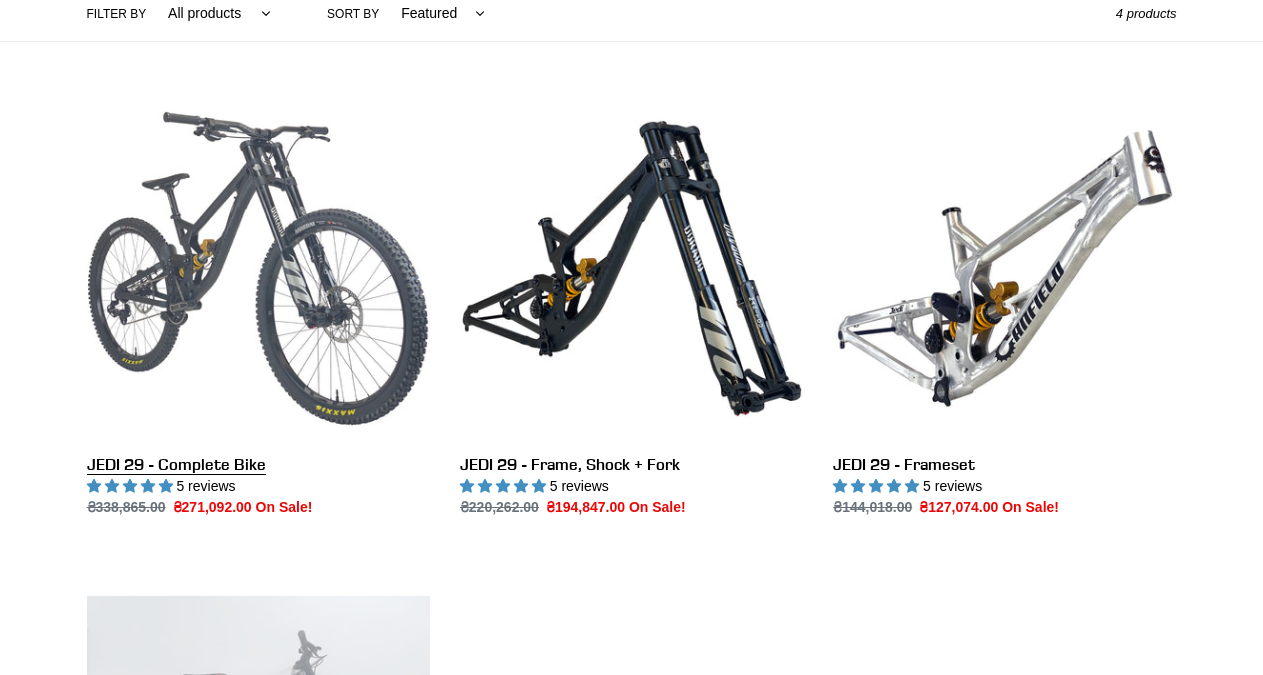 click on "JEDI 29 - Complete Bike" at bounding box center [258, 307] 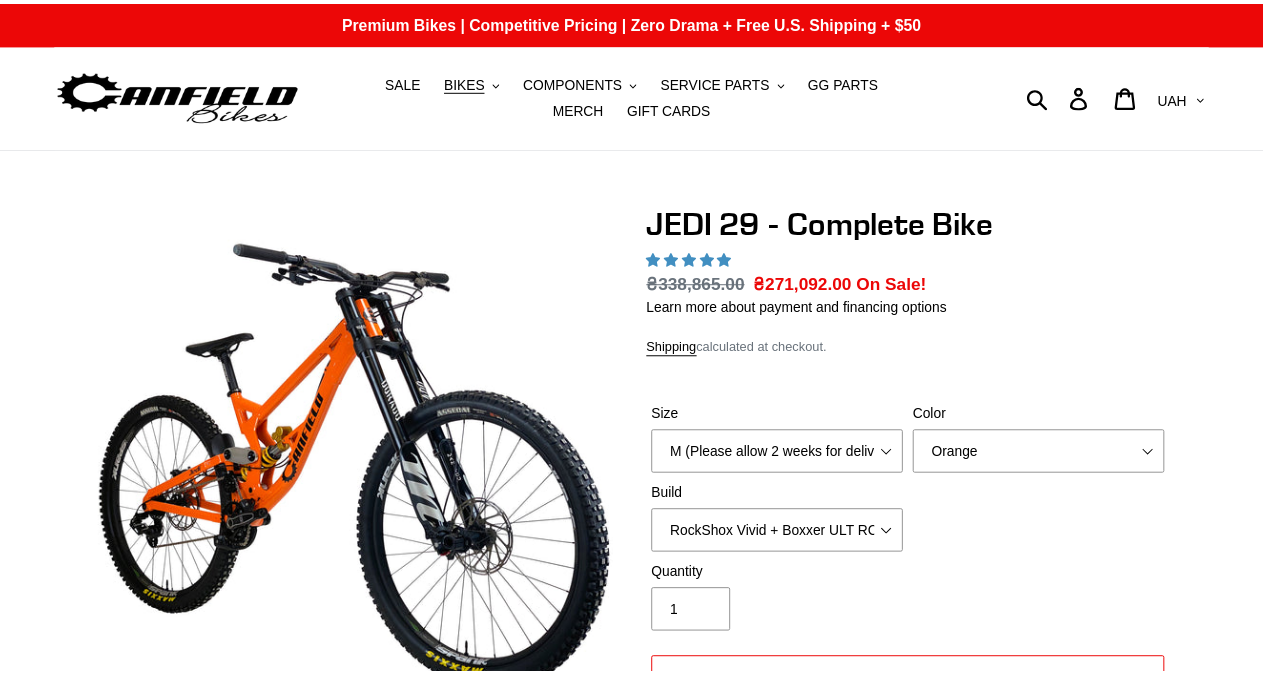 scroll, scrollTop: 0, scrollLeft: 0, axis: both 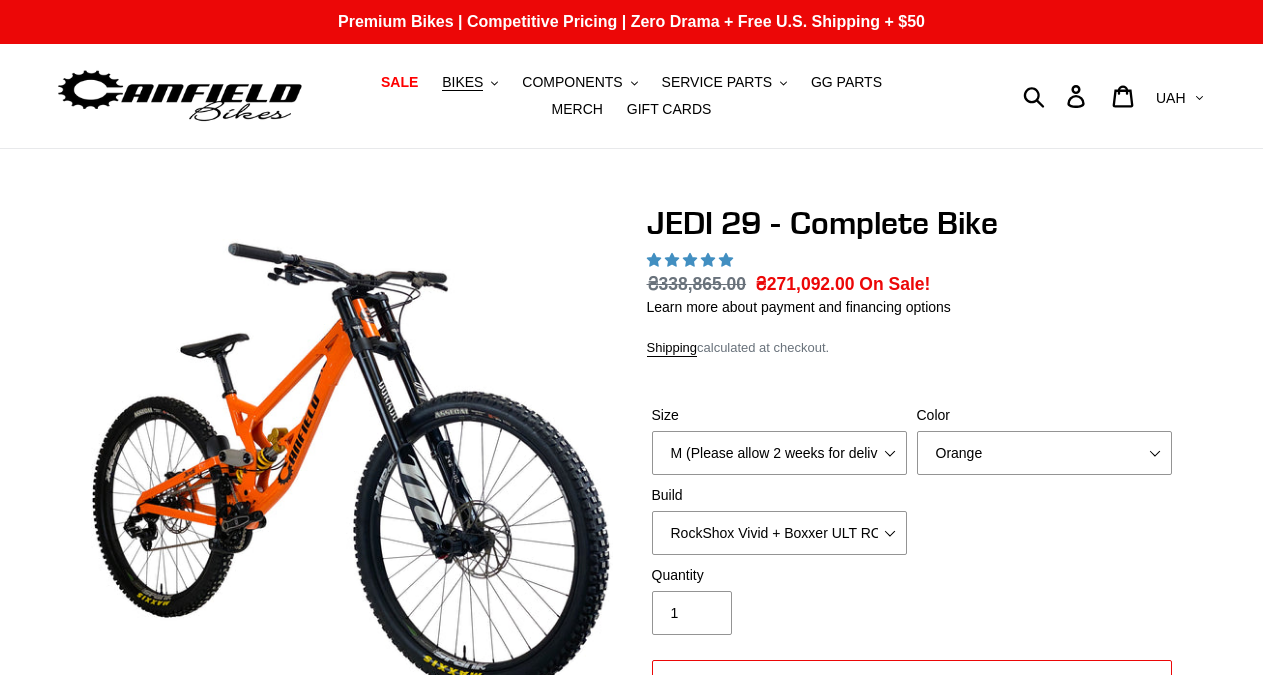 click at bounding box center (352, 469) 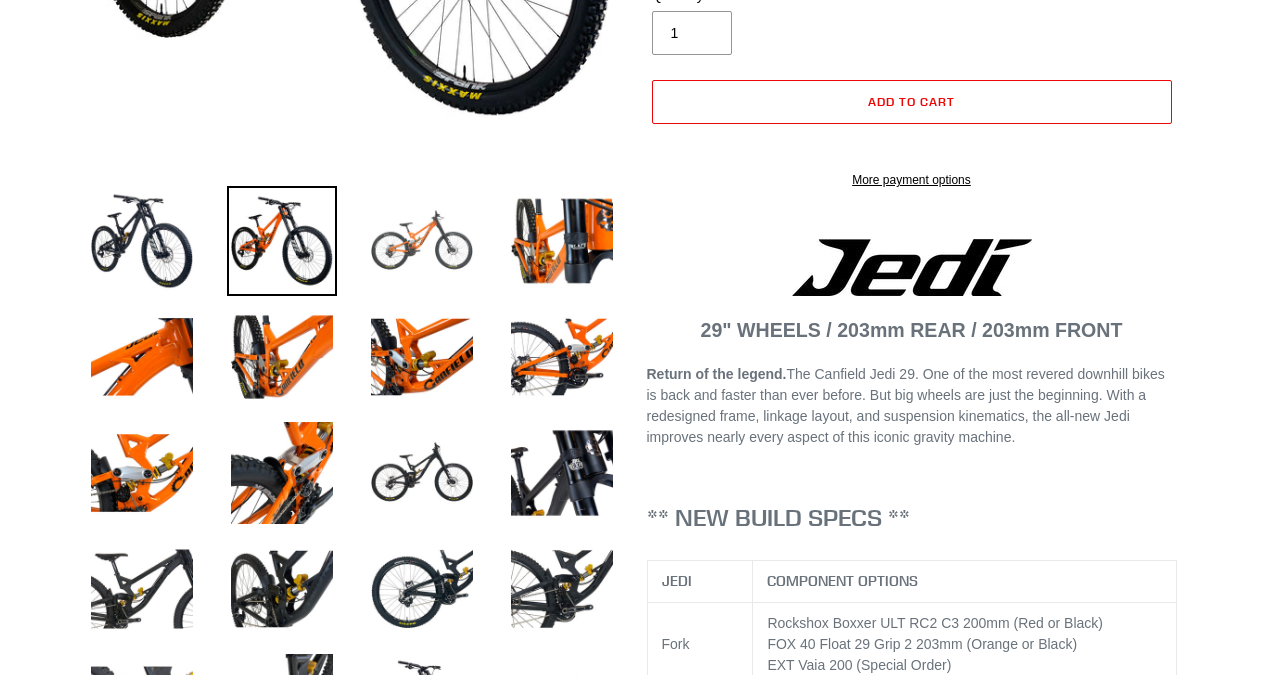 click at bounding box center [422, 241] 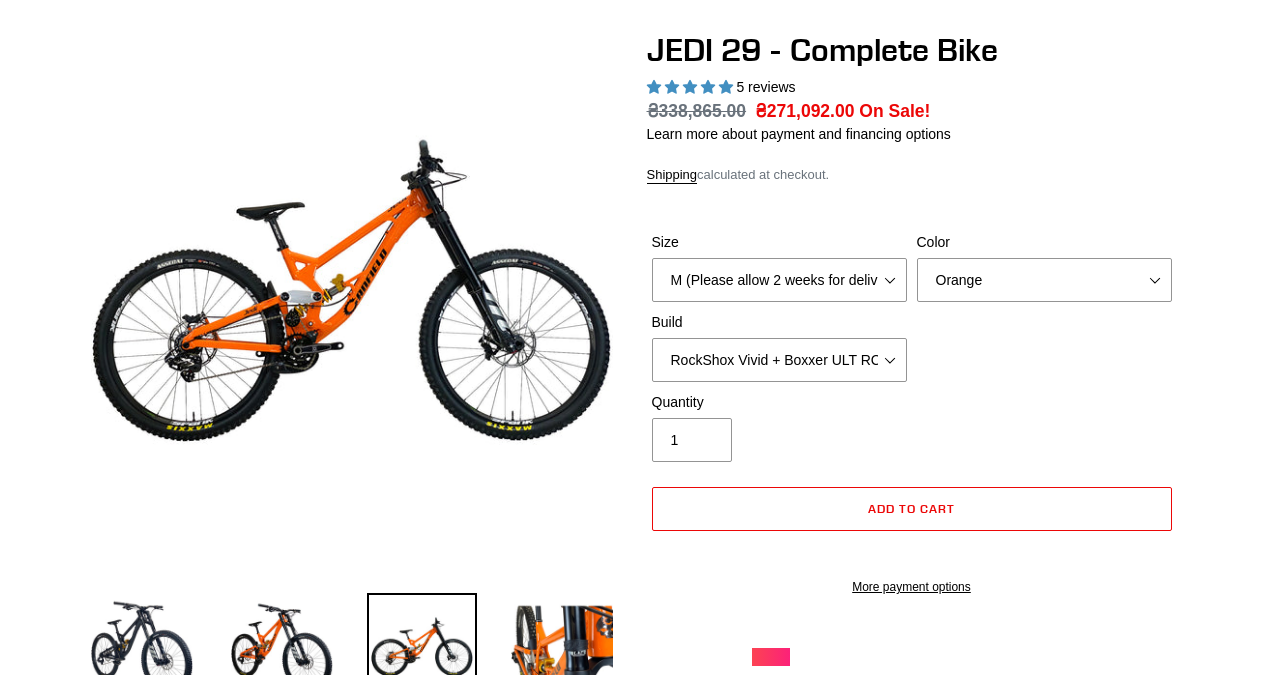 scroll, scrollTop: 257, scrollLeft: 0, axis: vertical 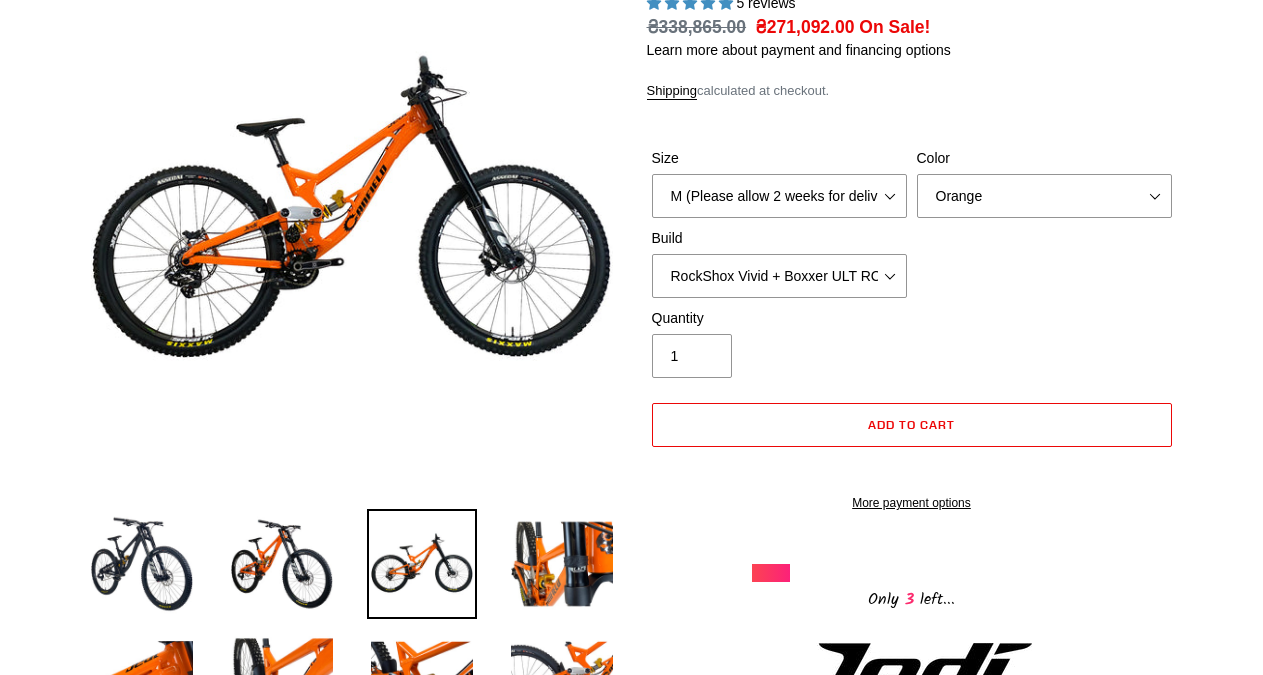 select on "highest-rating" 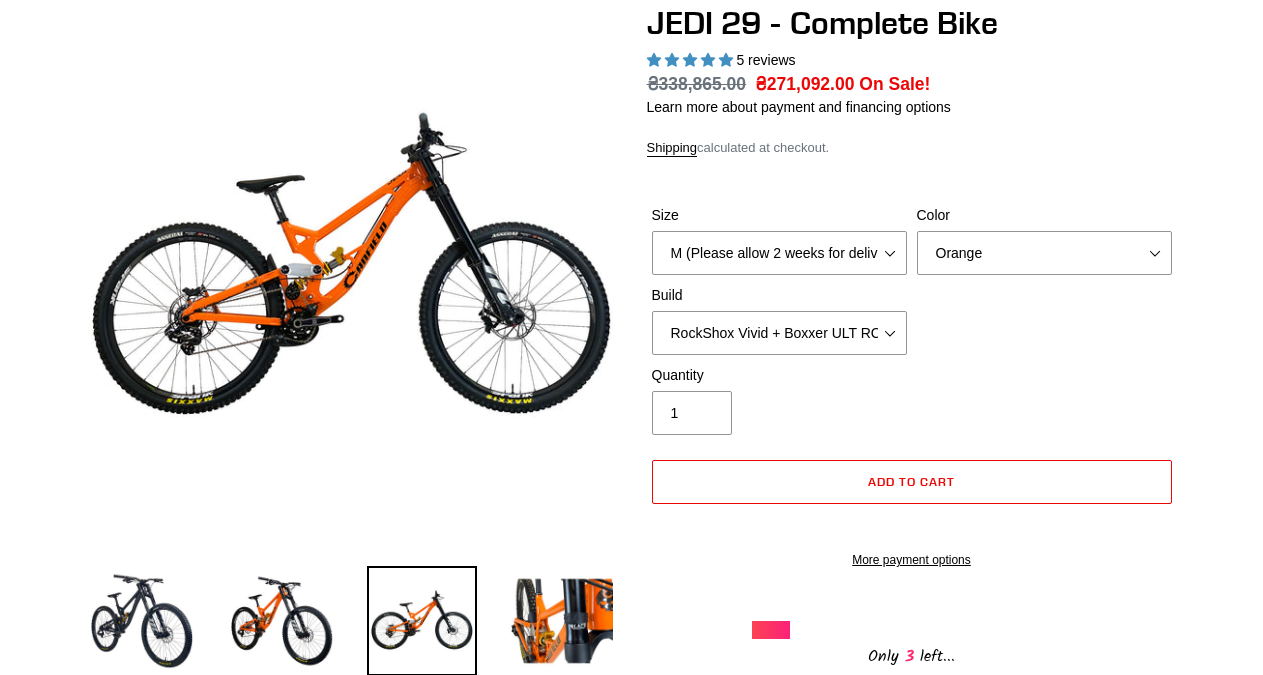 scroll, scrollTop: 189, scrollLeft: 0, axis: vertical 